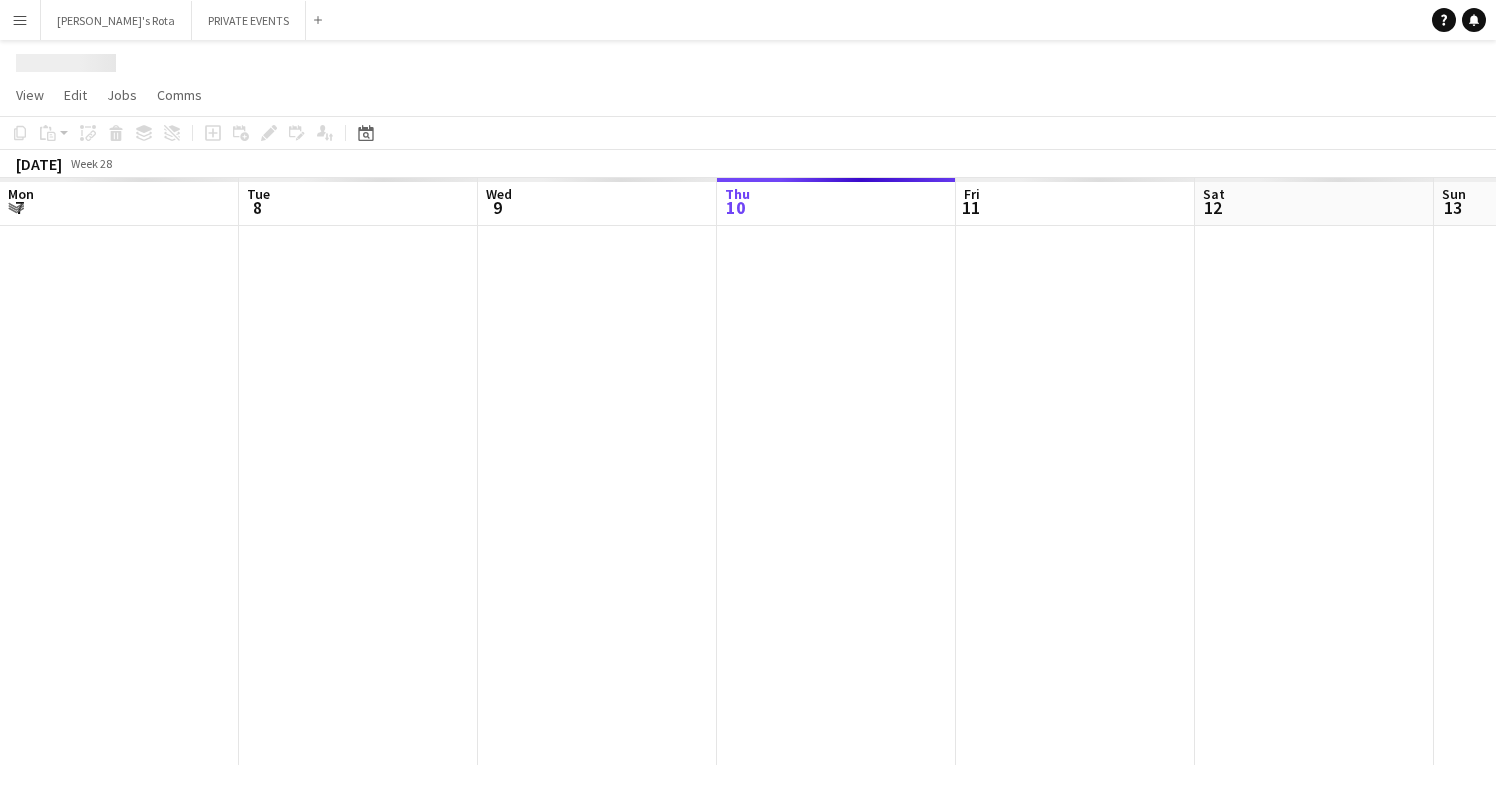 scroll, scrollTop: 0, scrollLeft: 0, axis: both 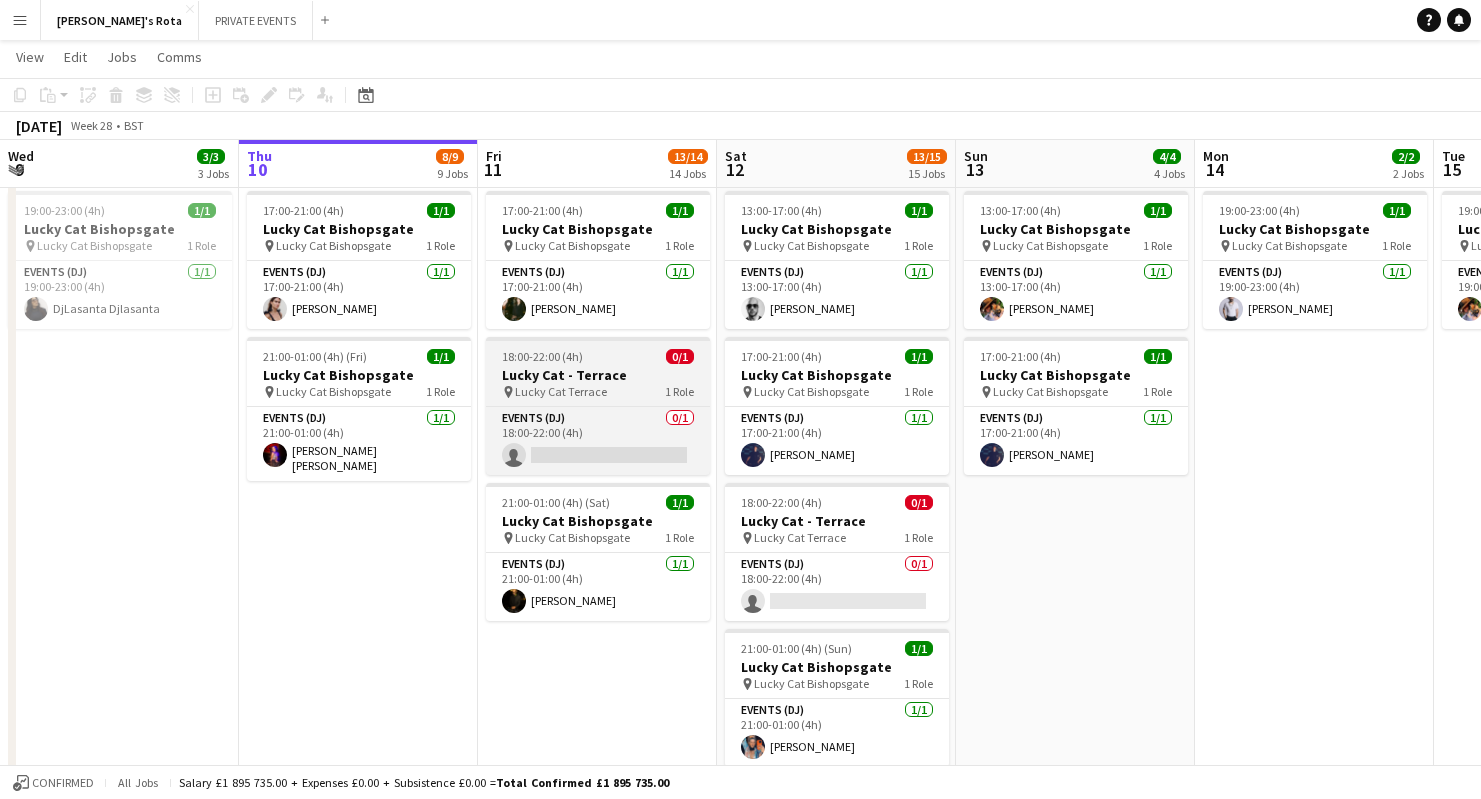 click on "Lucky Cat - Terrace" at bounding box center (598, 375) 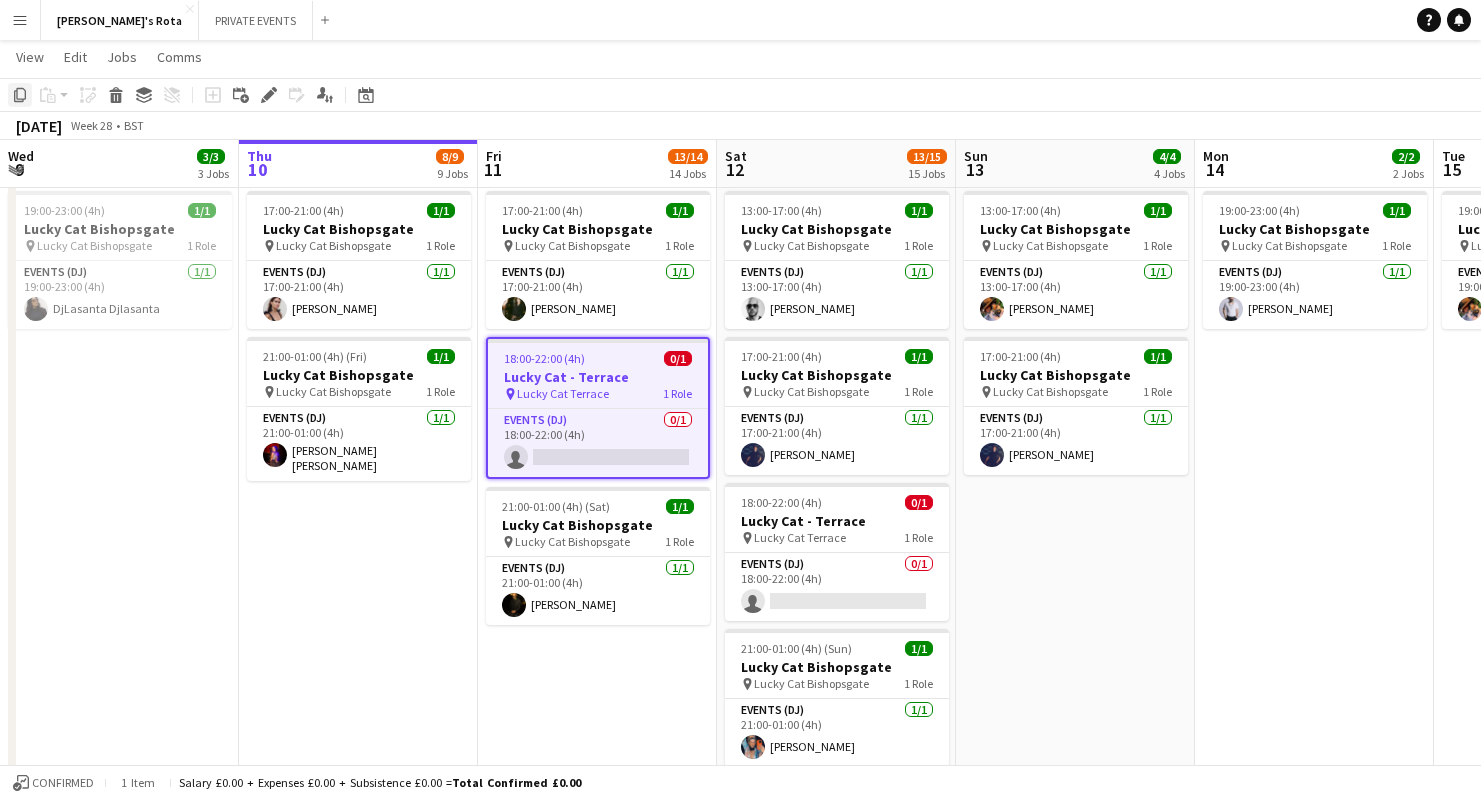 click 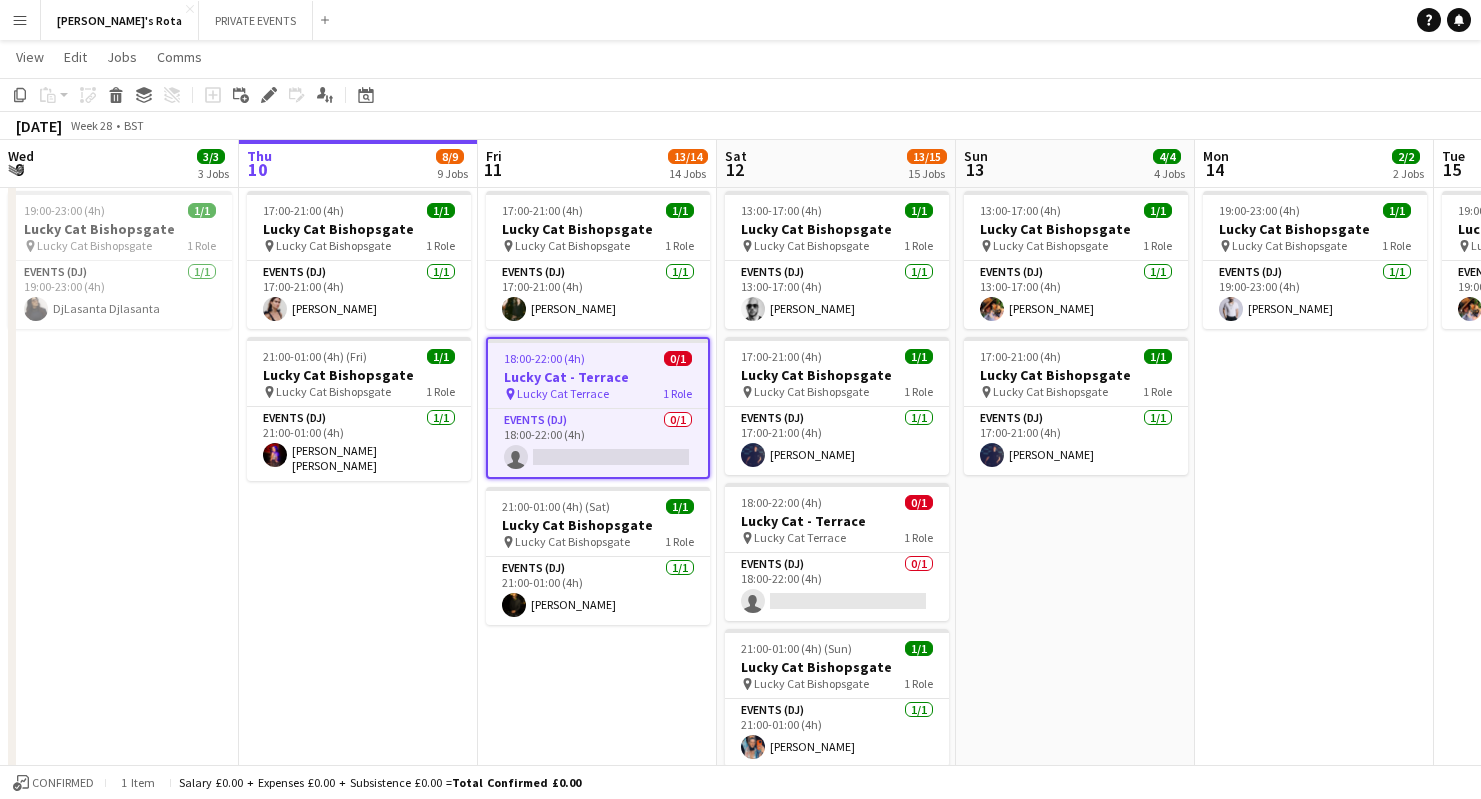 click on "17:00-21:00 (4h)    1/1   Lucky Cat Bishopsgate
pin
Lucky Cat Bishopsgate   1 Role   Events (DJ)   [DATE]   17:00-21:00 (4h)
[PERSON_NAME]     21:00-01:00 (4h) (Fri)   1/1   Lucky Cat Bishopsgate
pin
Lucky Cat Bishopsgate   1 Role   Events (DJ)   [DATE]   21:00-01:00 (4h)
[PERSON_NAME] [PERSON_NAME]" at bounding box center [358, 525] 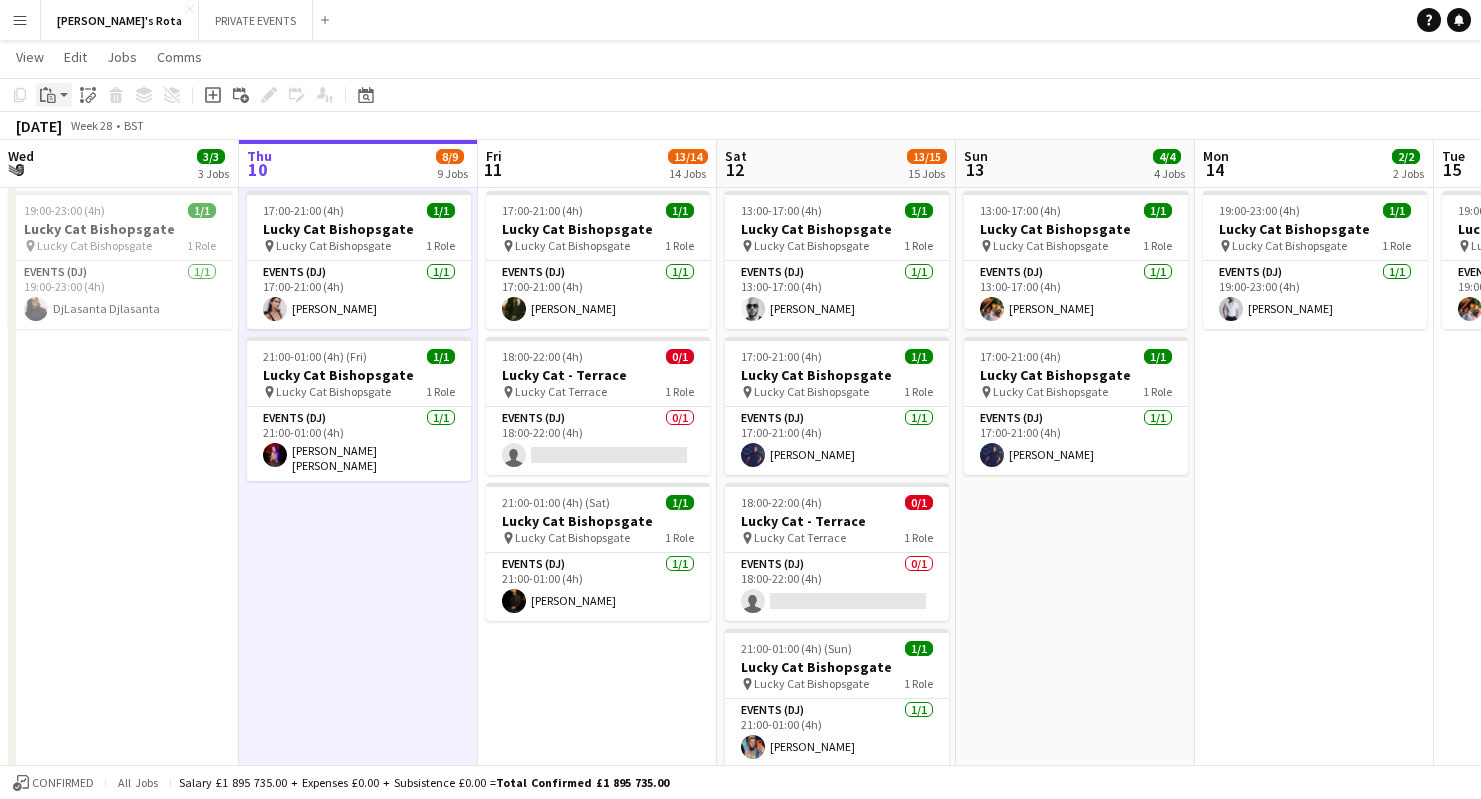 click 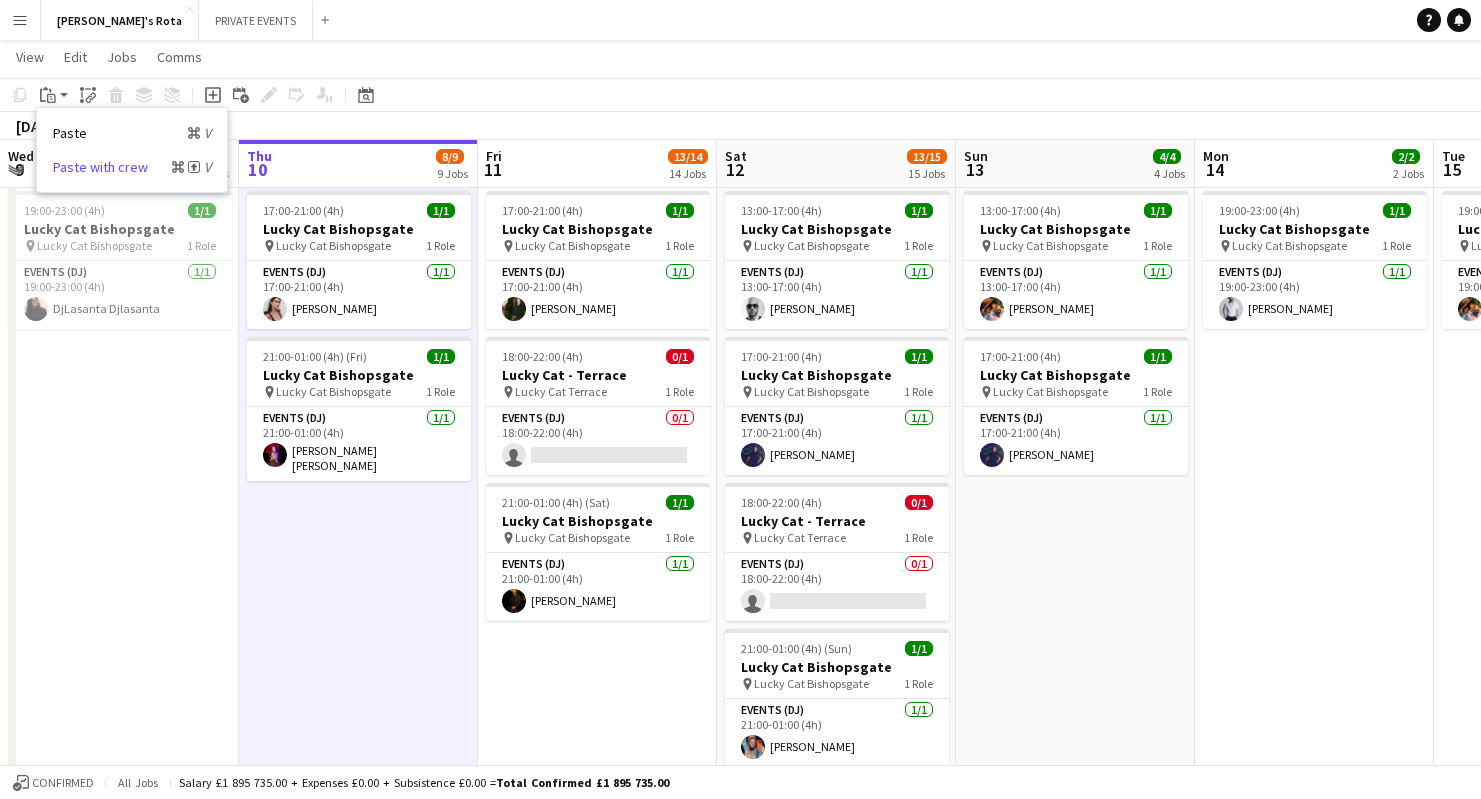 click on "Paste with crew
Command
Shift
V" at bounding box center (132, 167) 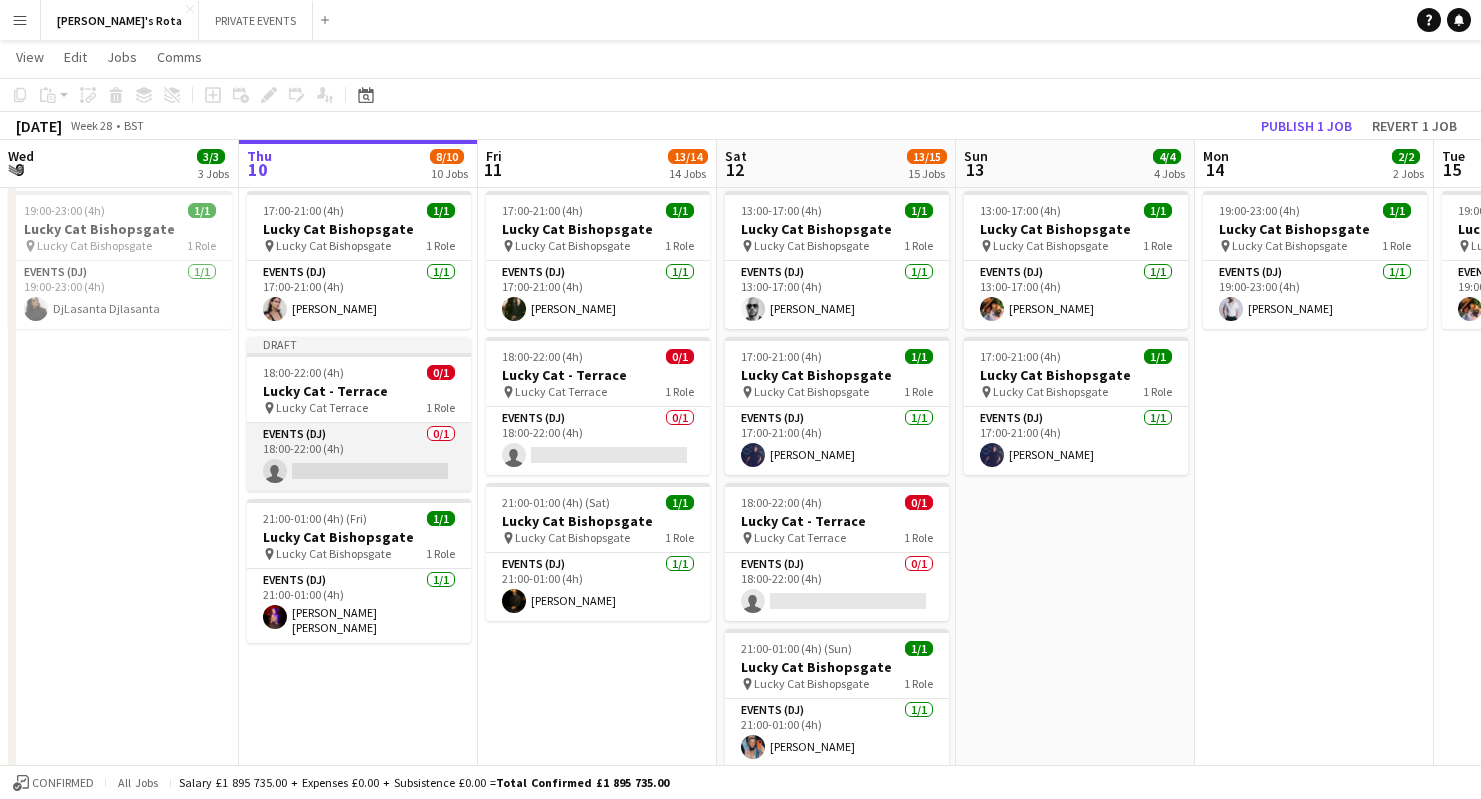 click on "Events (DJ)   0/1   18:00-22:00 (4h)
single-neutral-actions" at bounding box center (359, 457) 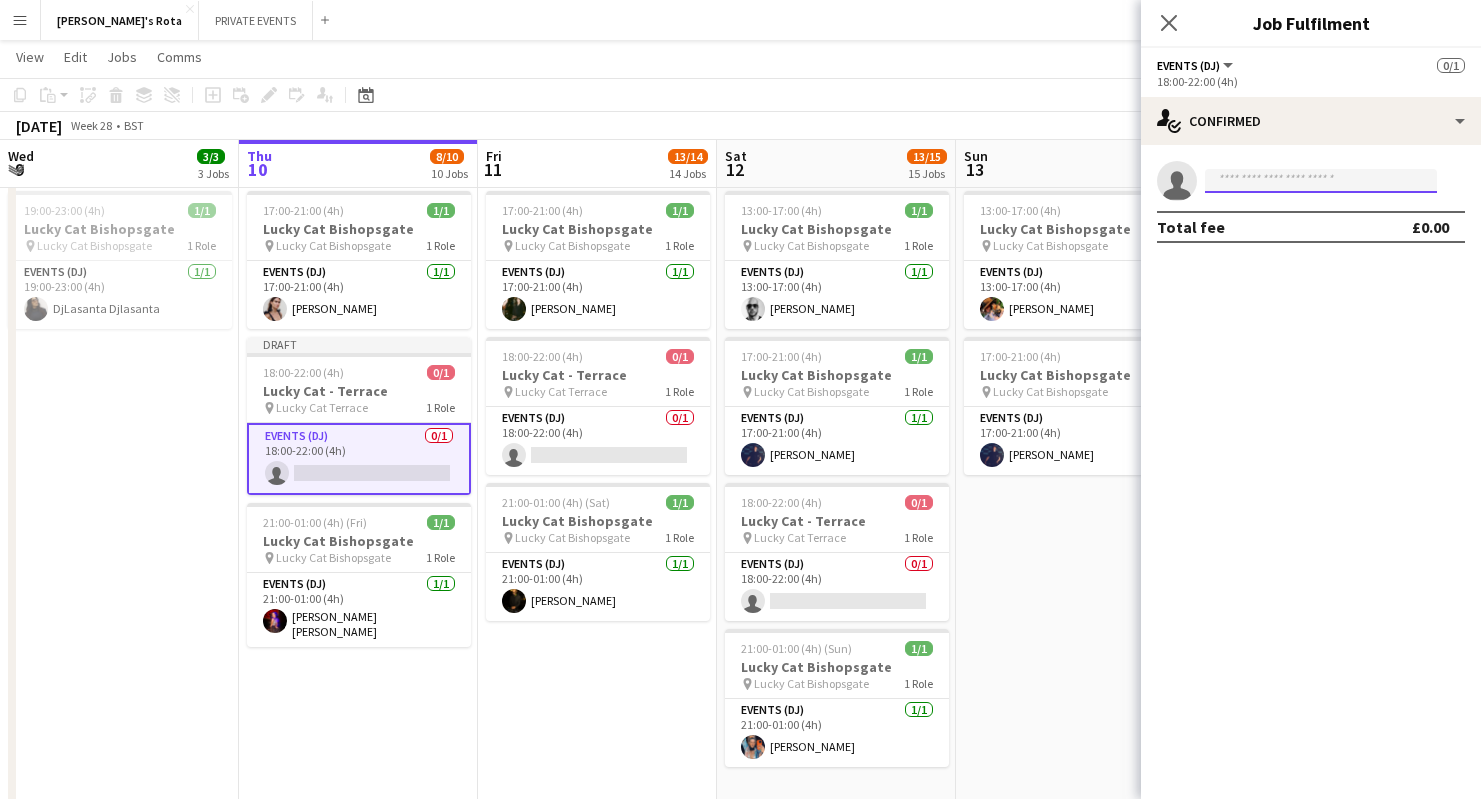 click at bounding box center [1321, 181] 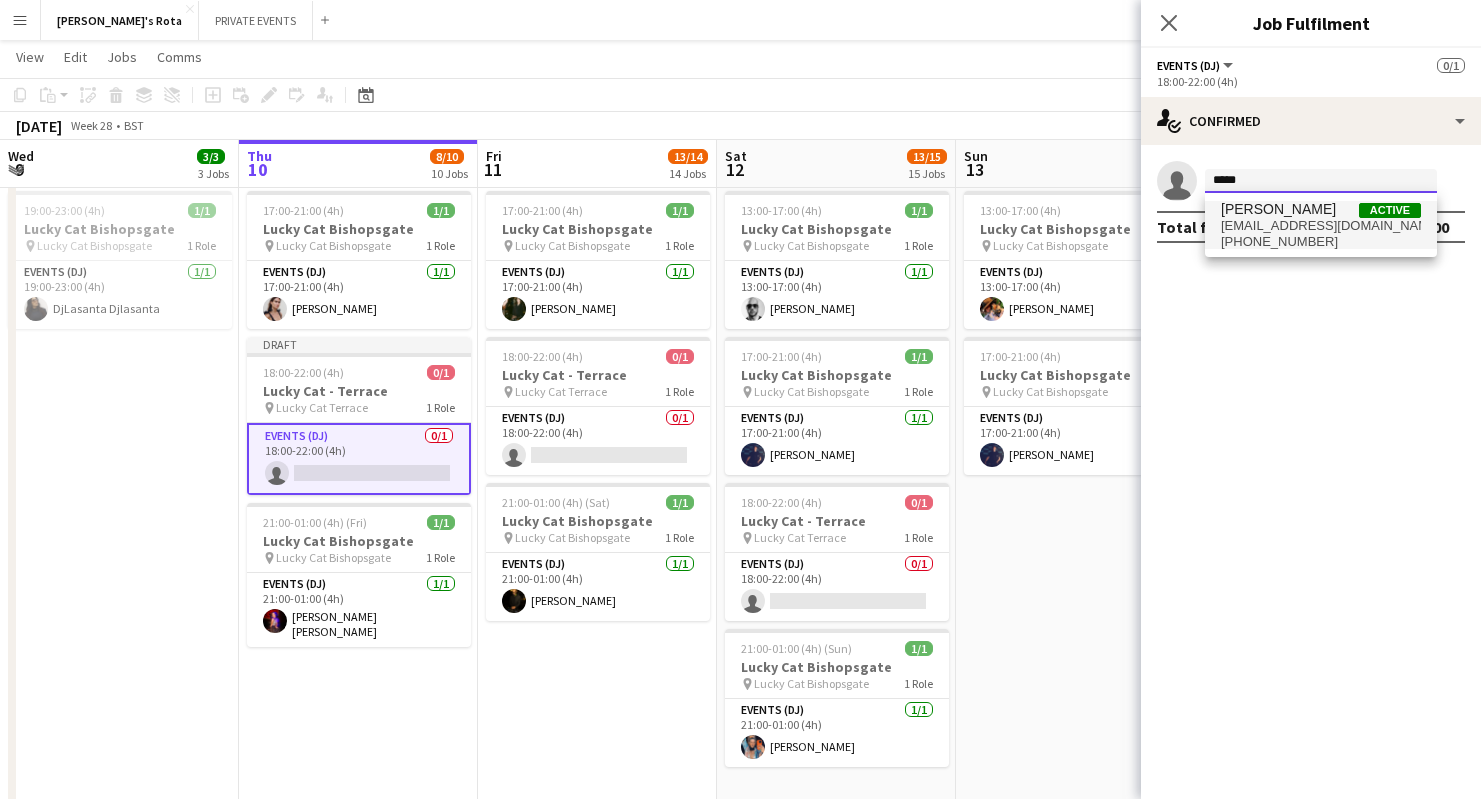 type on "*****" 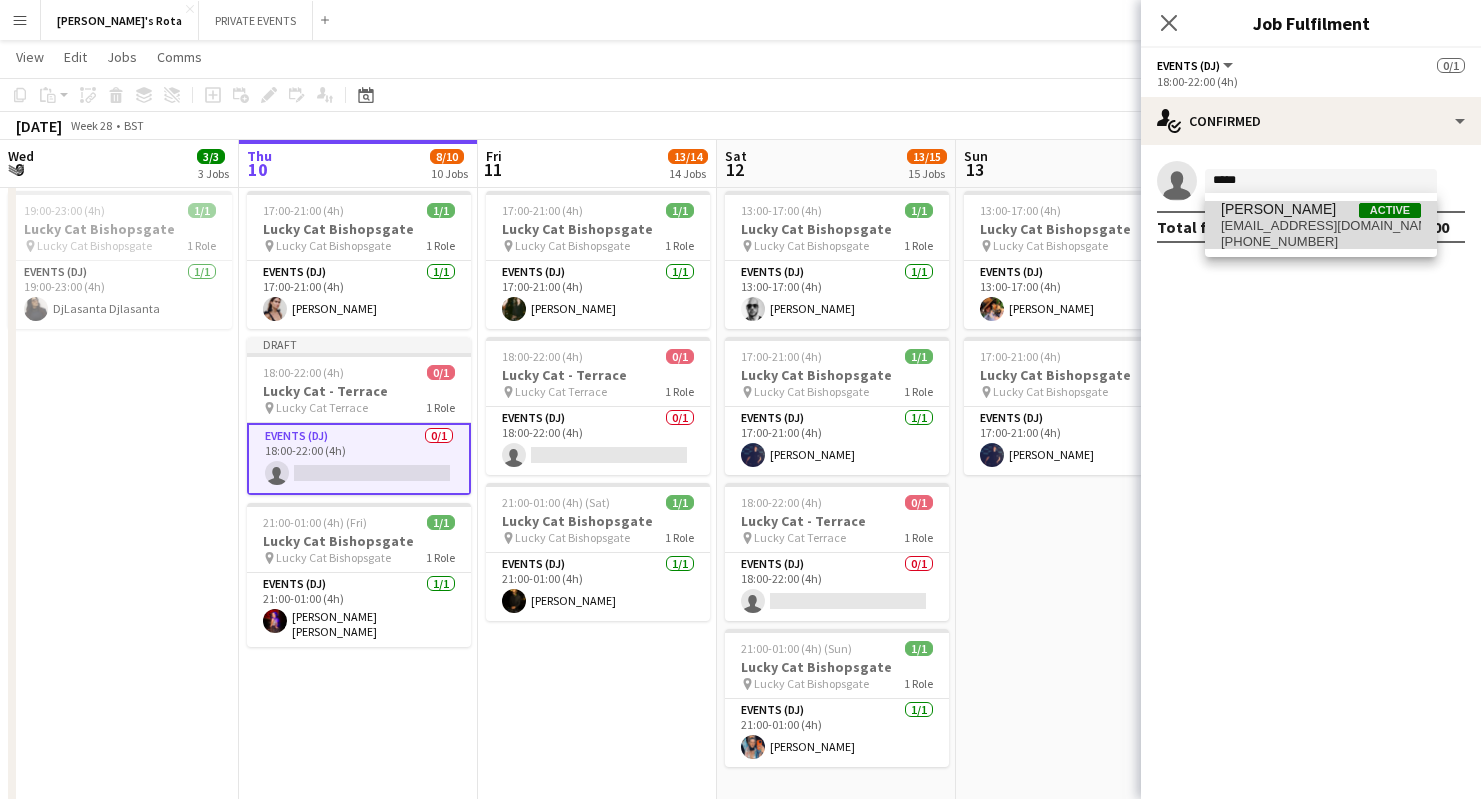 click on "[EMAIL_ADDRESS][DOMAIN_NAME]" at bounding box center (1321, 226) 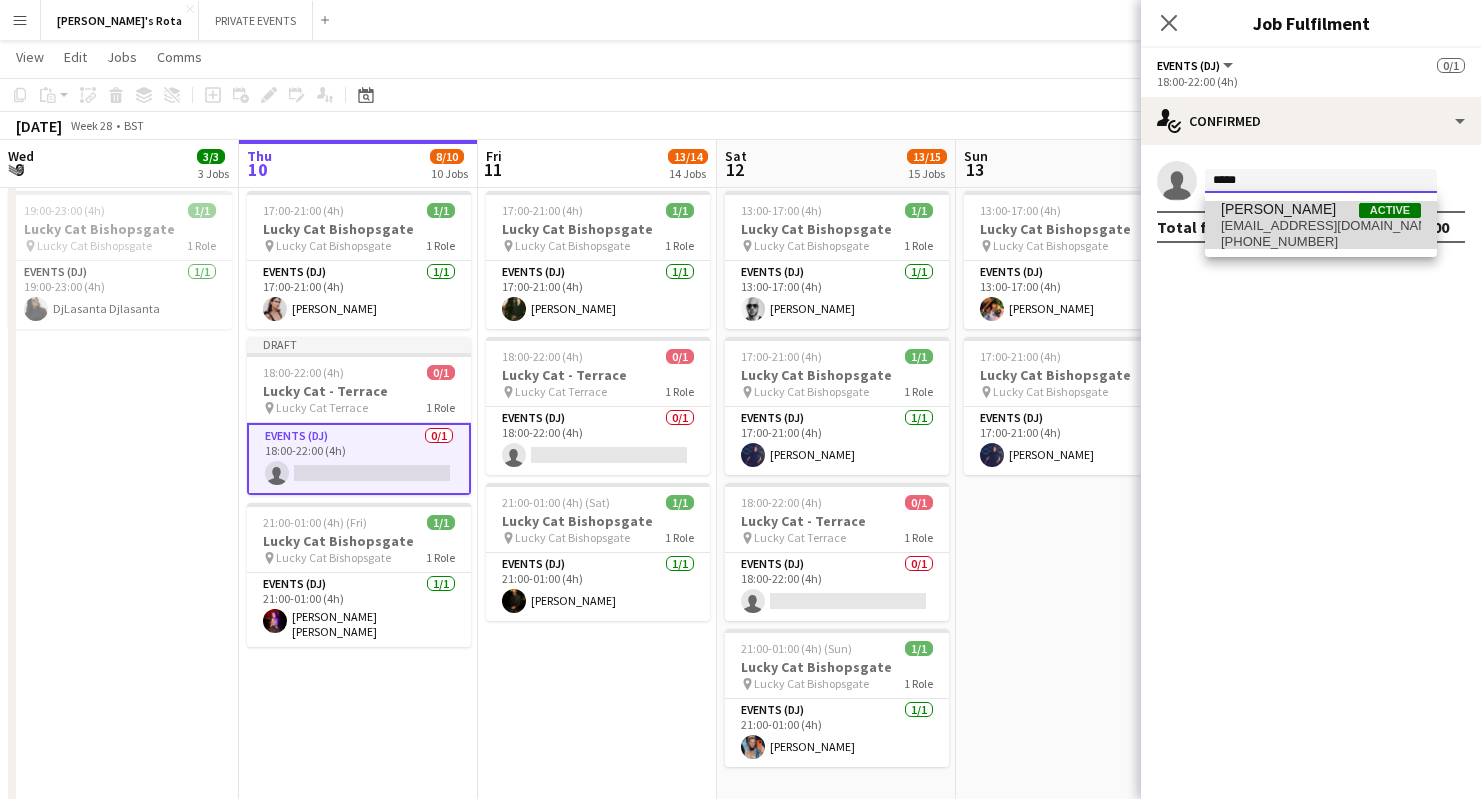 type 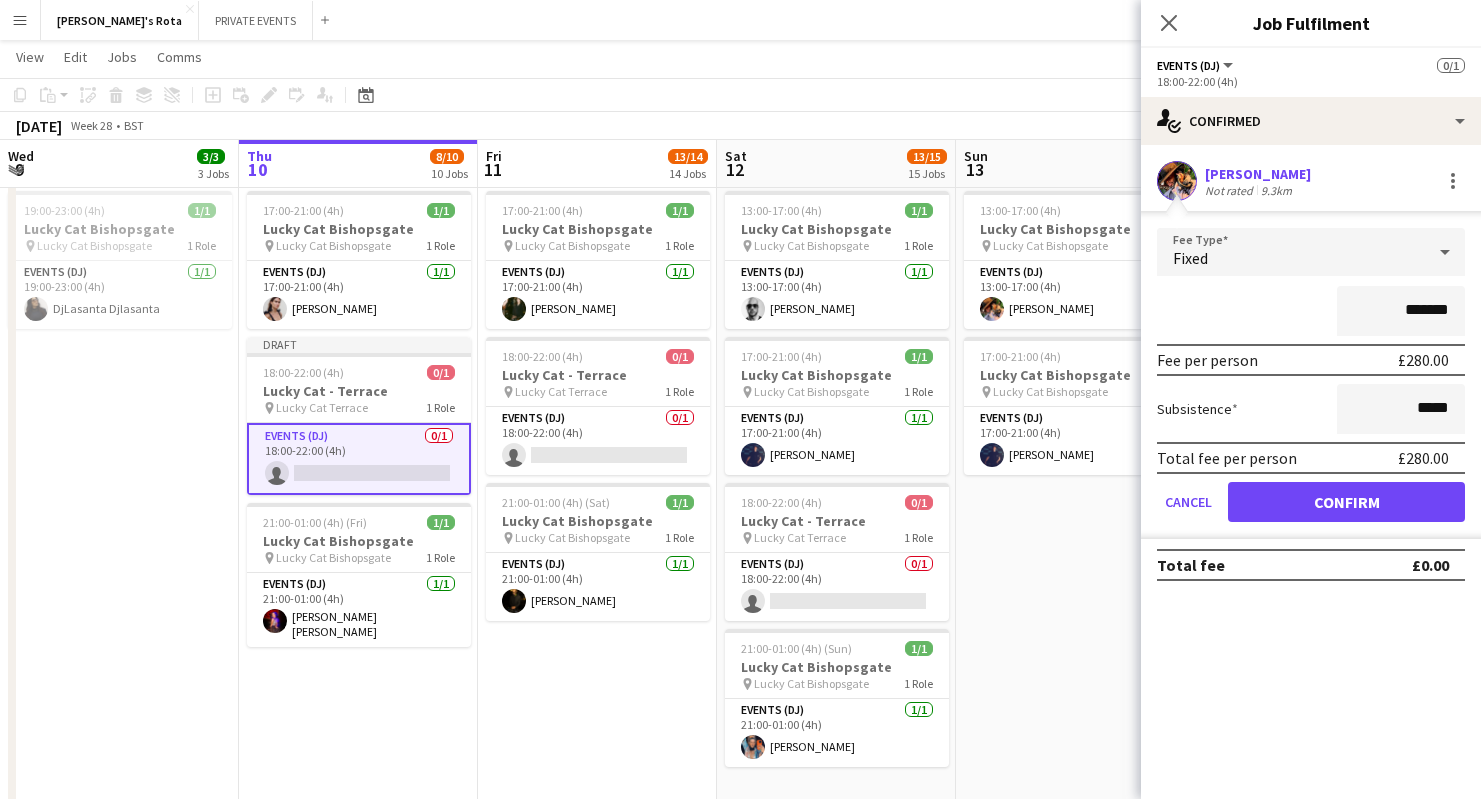 click on "Fee Type  Fixed *******  Fee per person   £280.00   Subsistence  *****  Total fee per person   £280.00   Cancel   Confirm" at bounding box center [1311, 375] 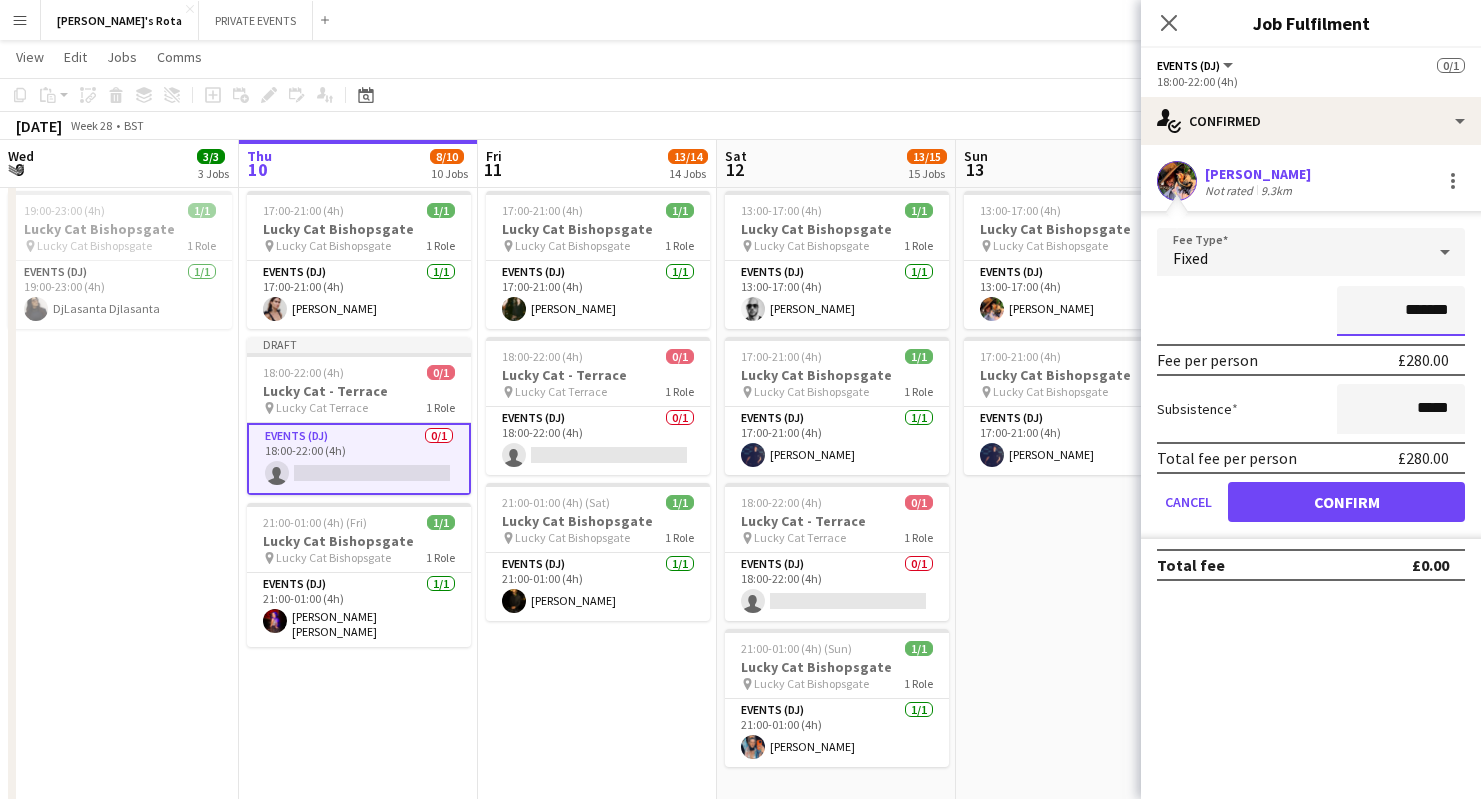 click on "*******" at bounding box center [1401, 311] 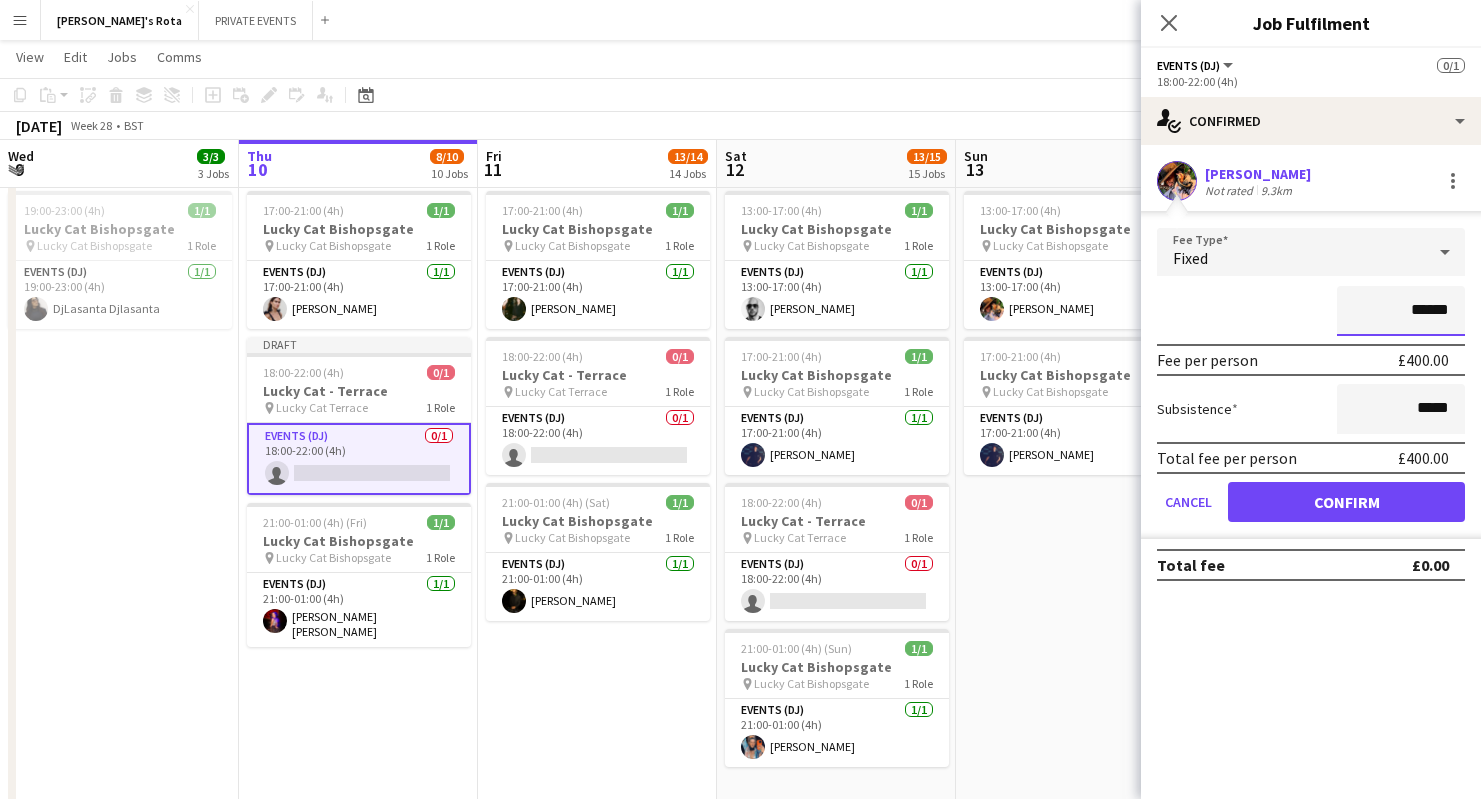 type on "******" 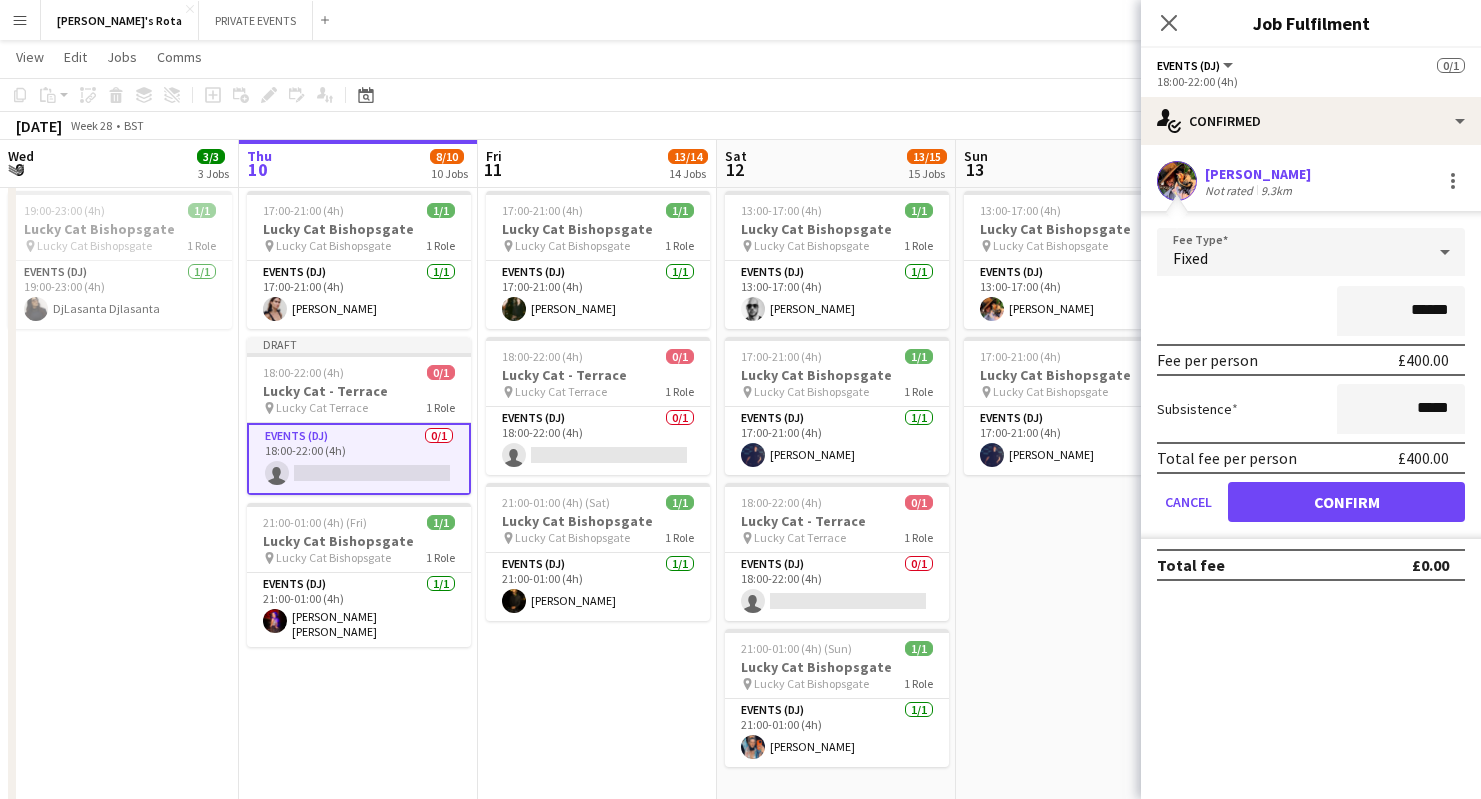 click on "Confirm" at bounding box center [1346, 502] 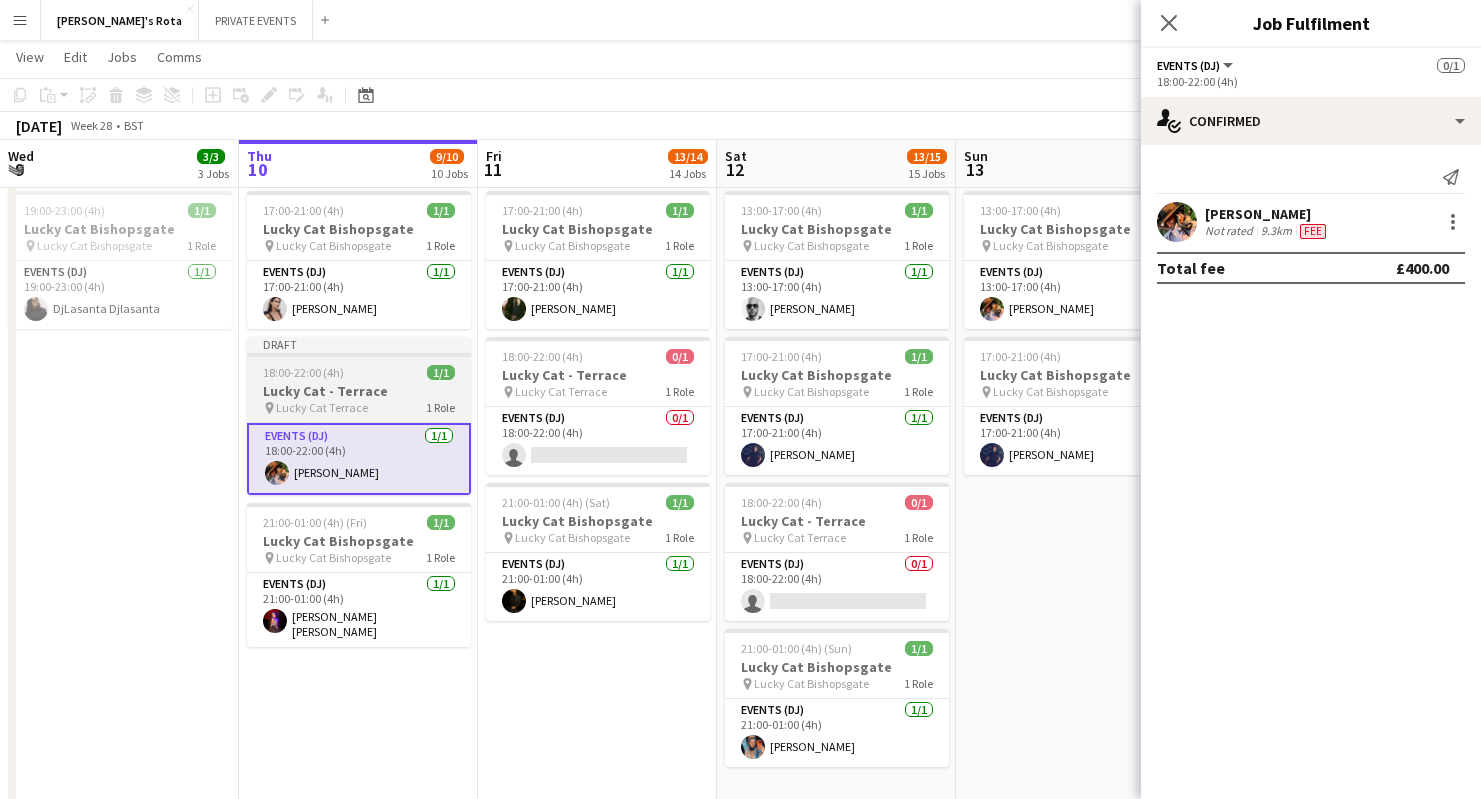 click on "Lucky Cat - Terrace" at bounding box center [359, 391] 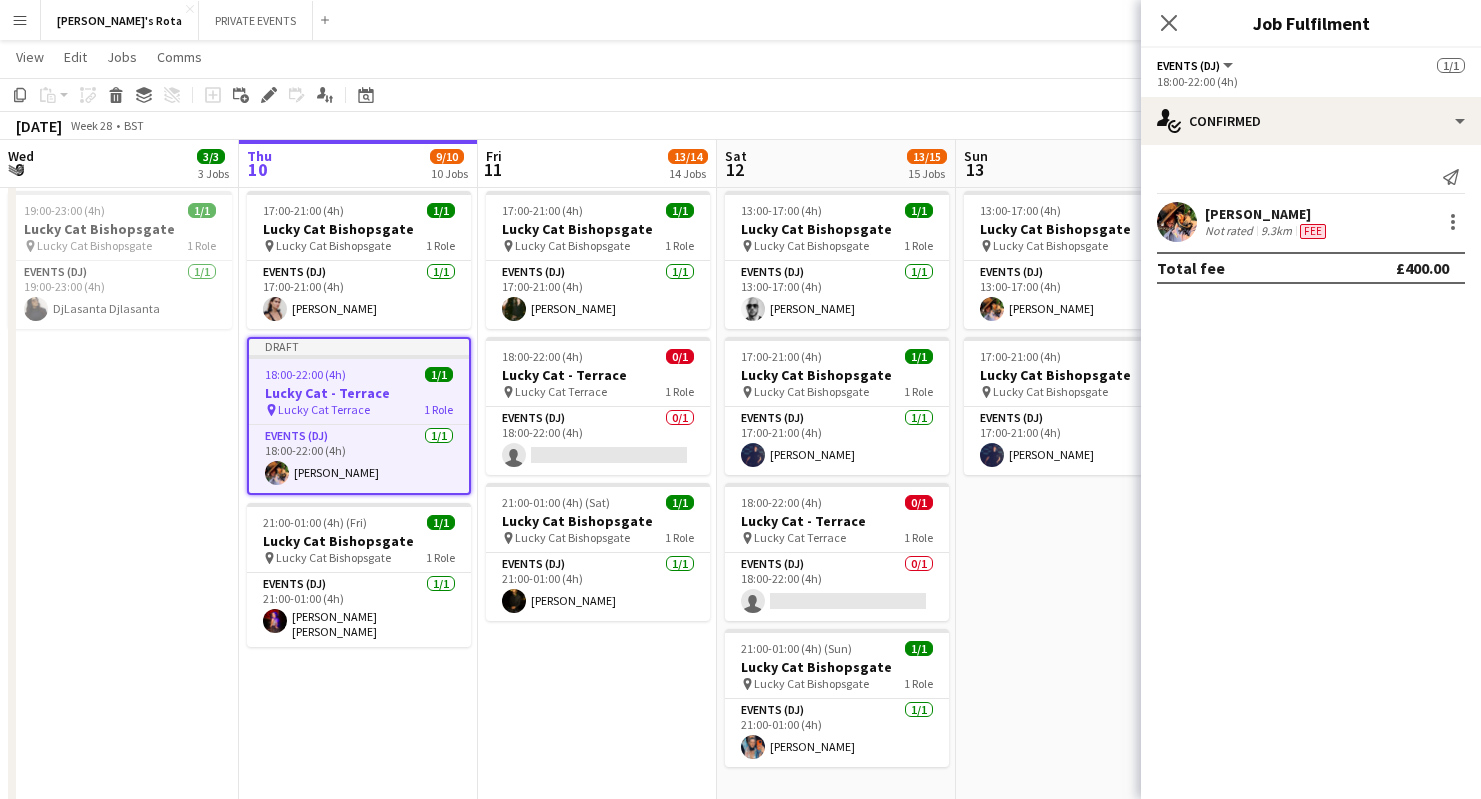 click on "18:00-22:00 (4h)" 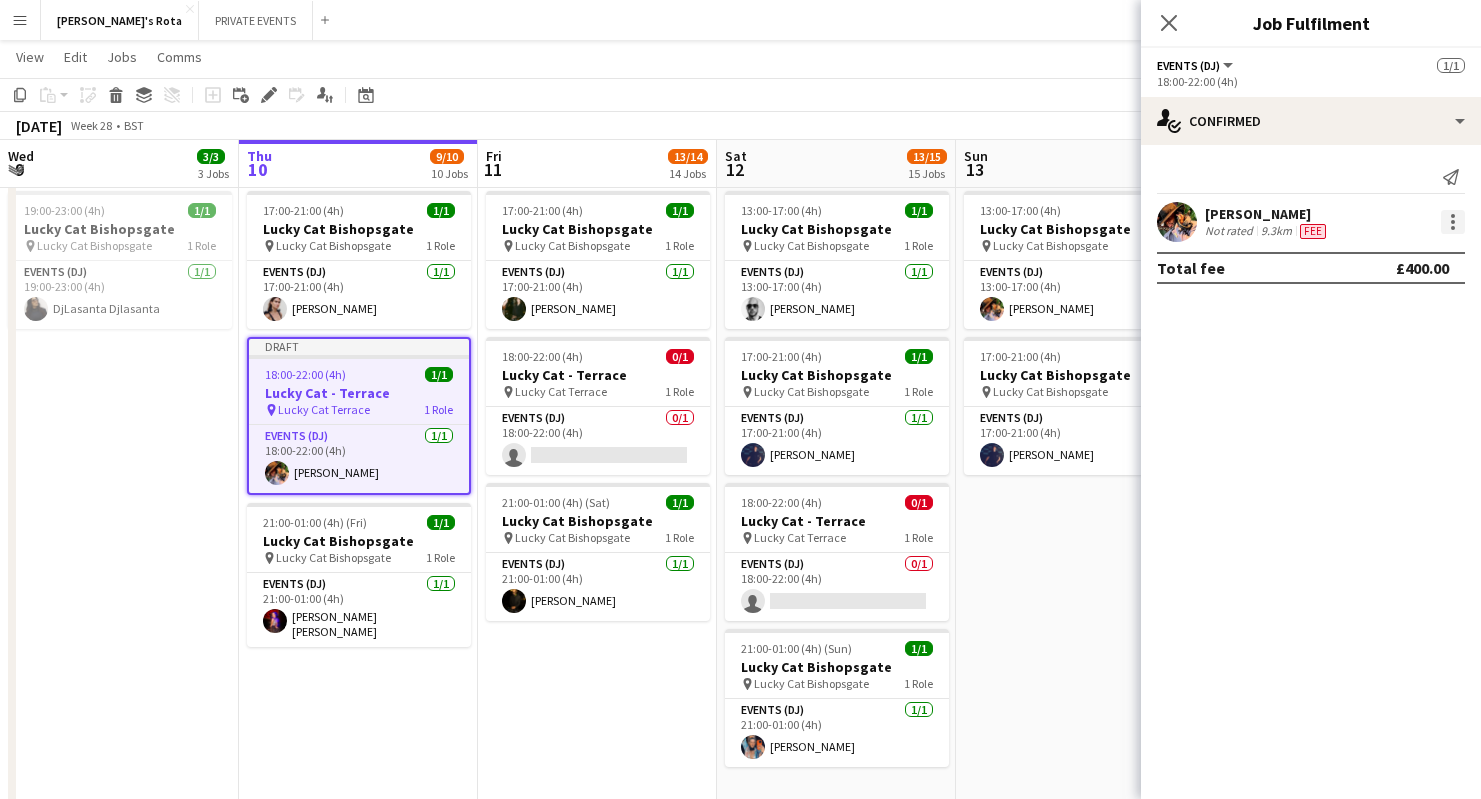 click at bounding box center (1453, 222) 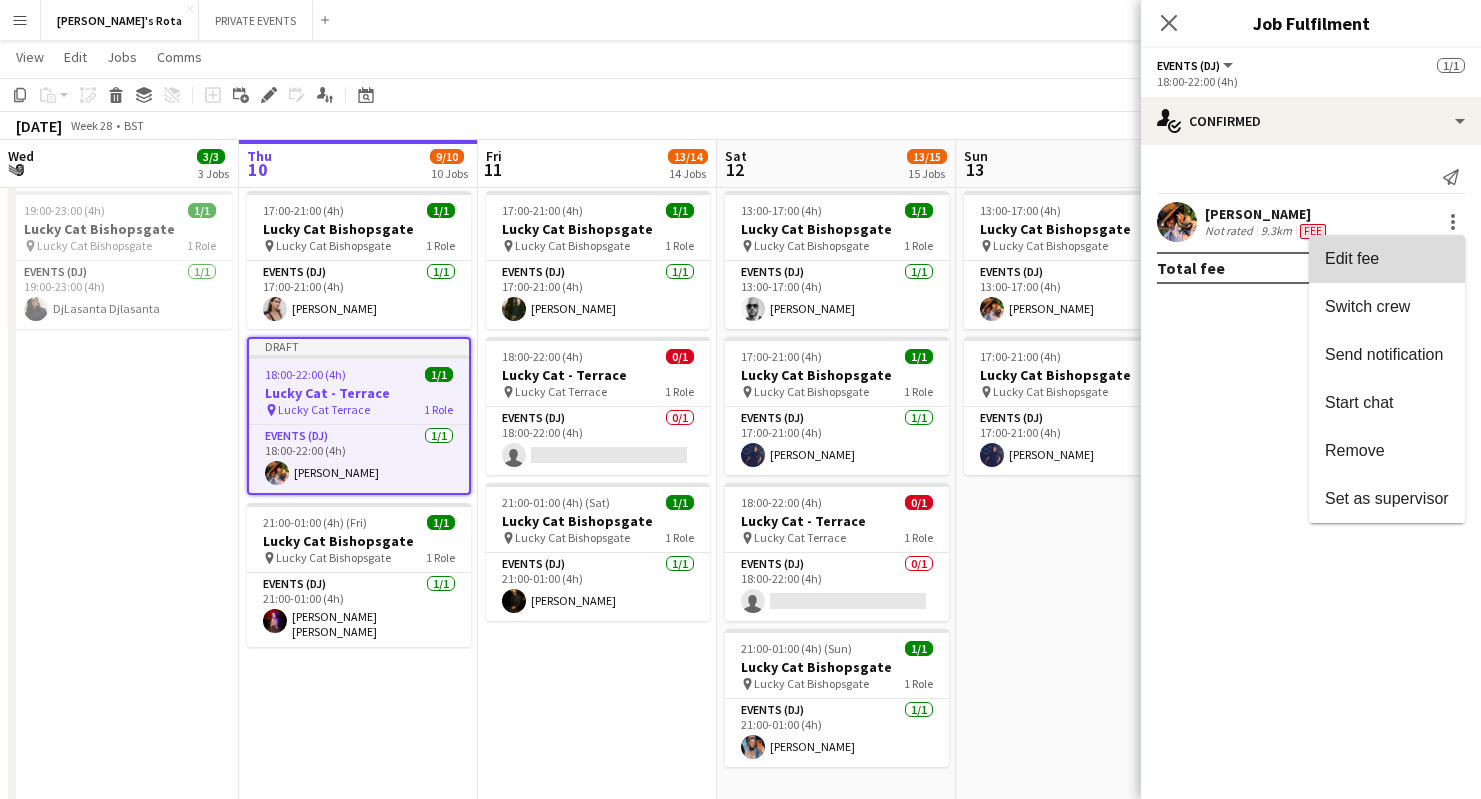 click on "Edit fee" at bounding box center [1387, 259] 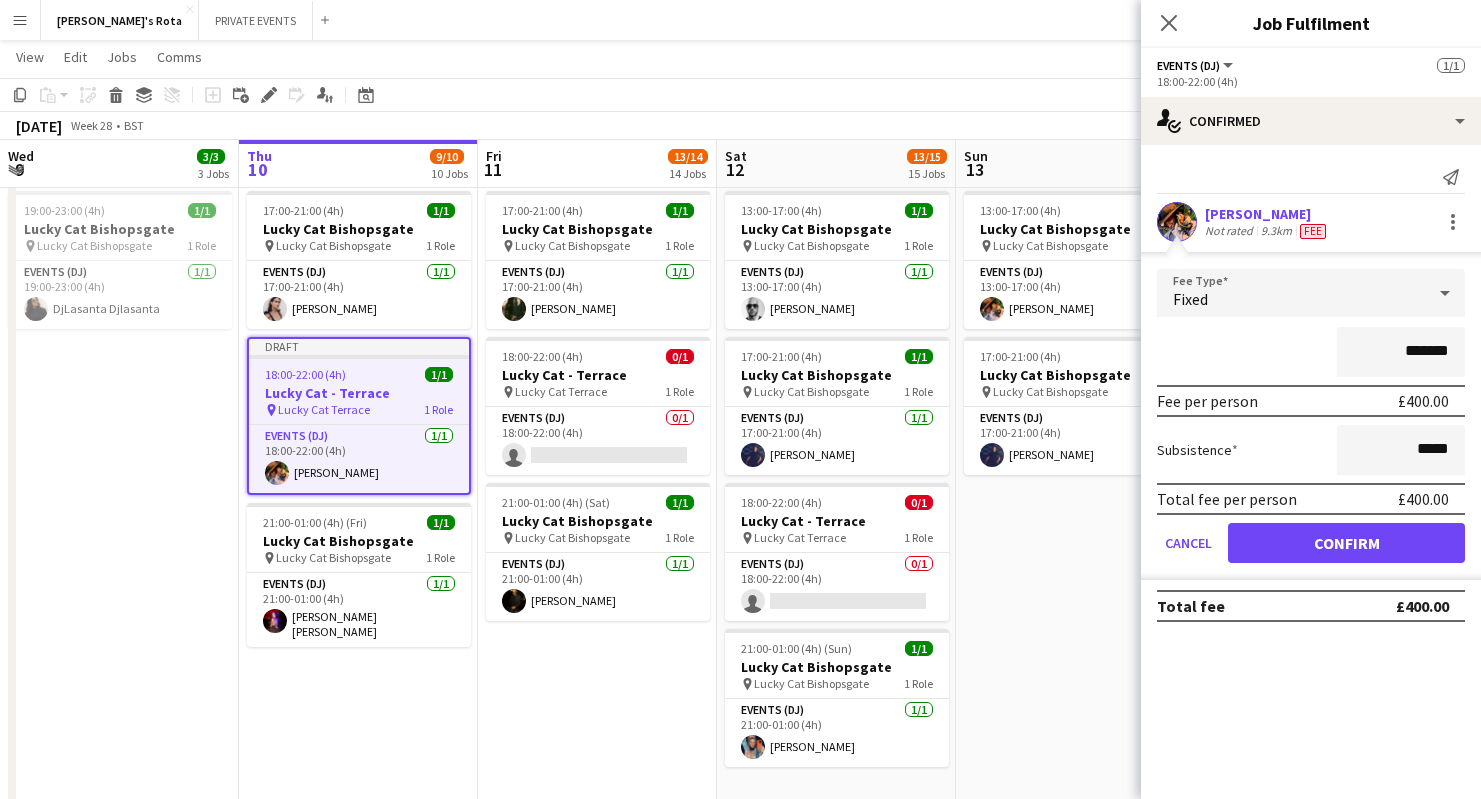click on "Confirm" at bounding box center [1346, 543] 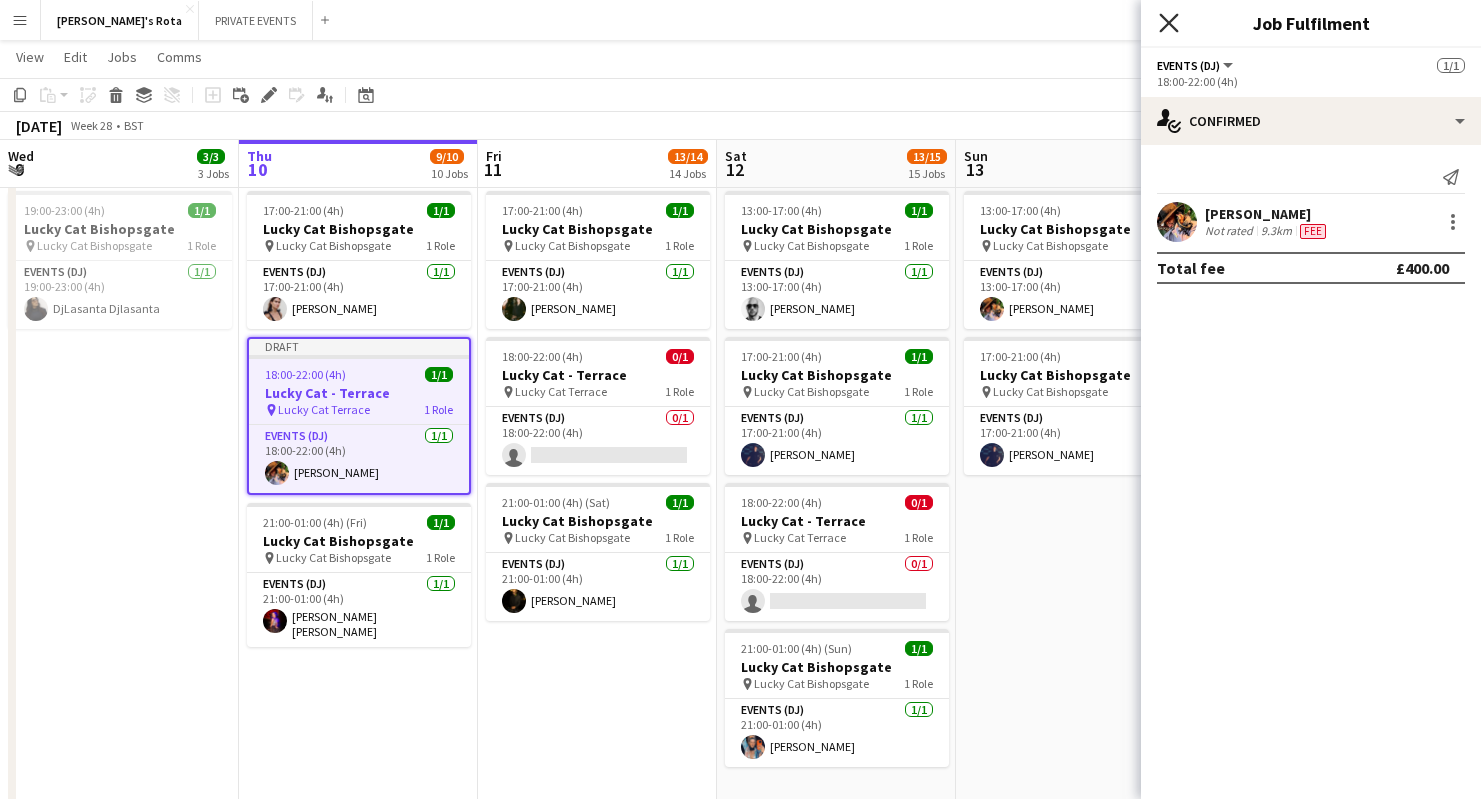 click on "Close pop-in" 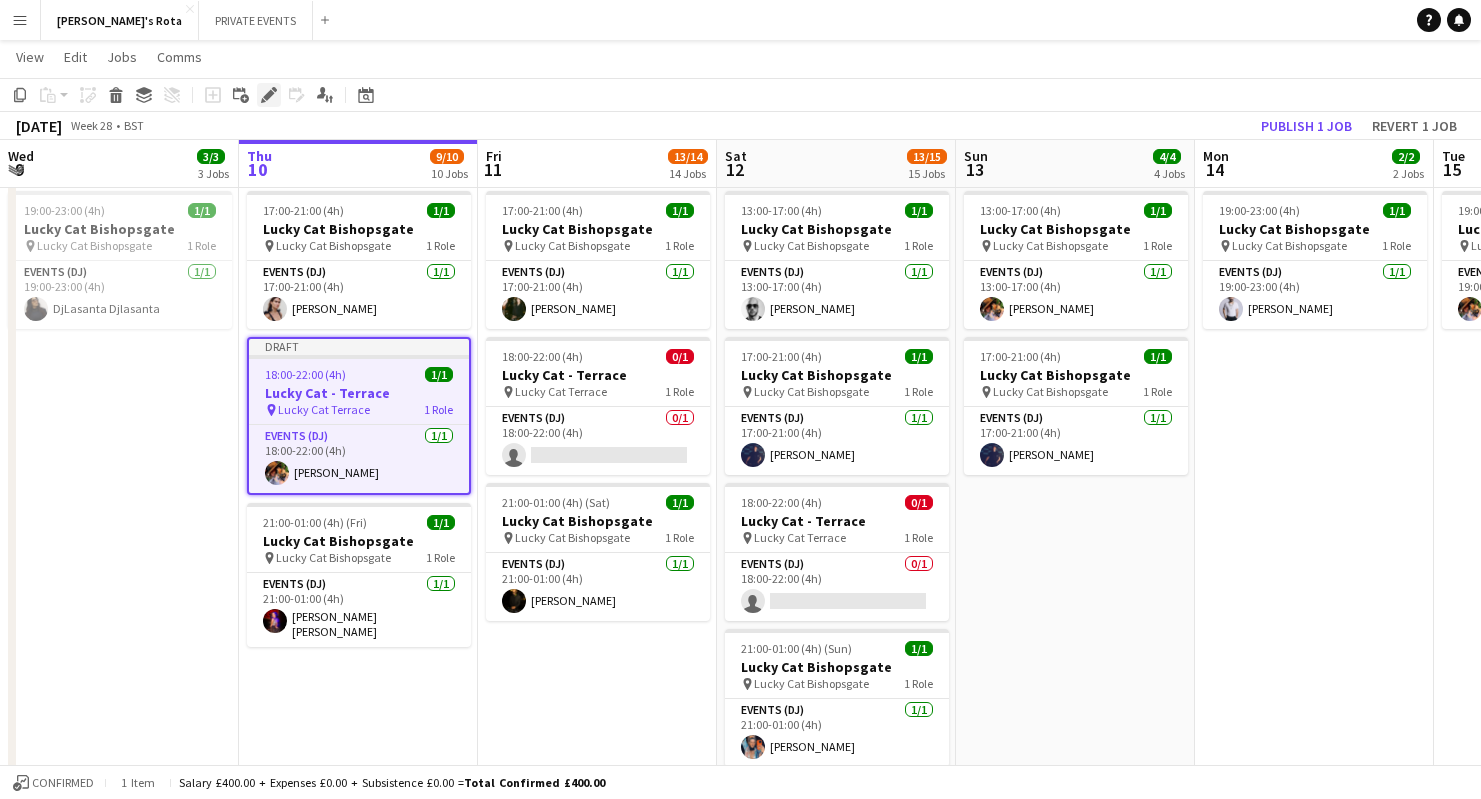 click on "Edit" at bounding box center (269, 95) 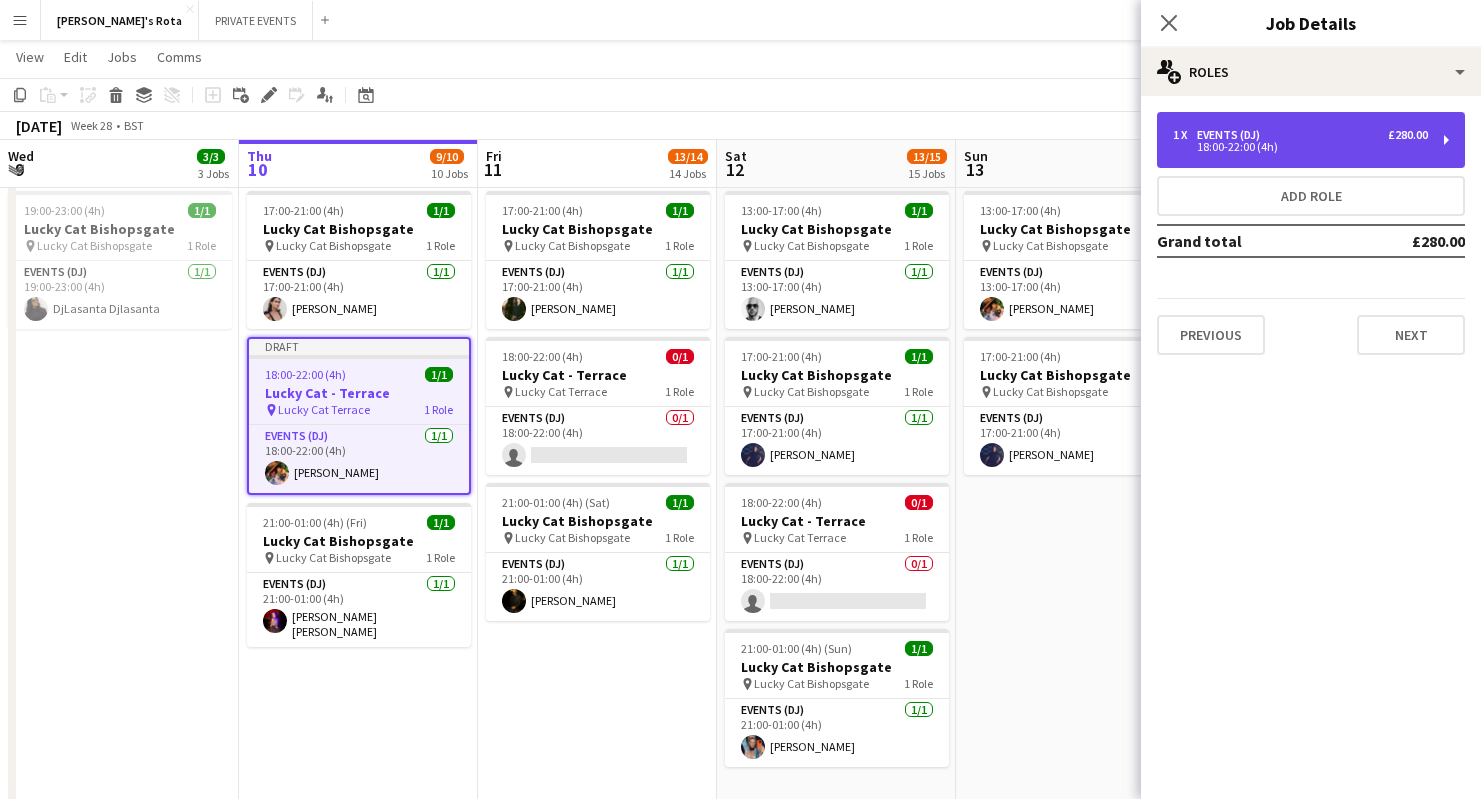 click on "1 x   Events (DJ)   £280.00" at bounding box center [1300, 135] 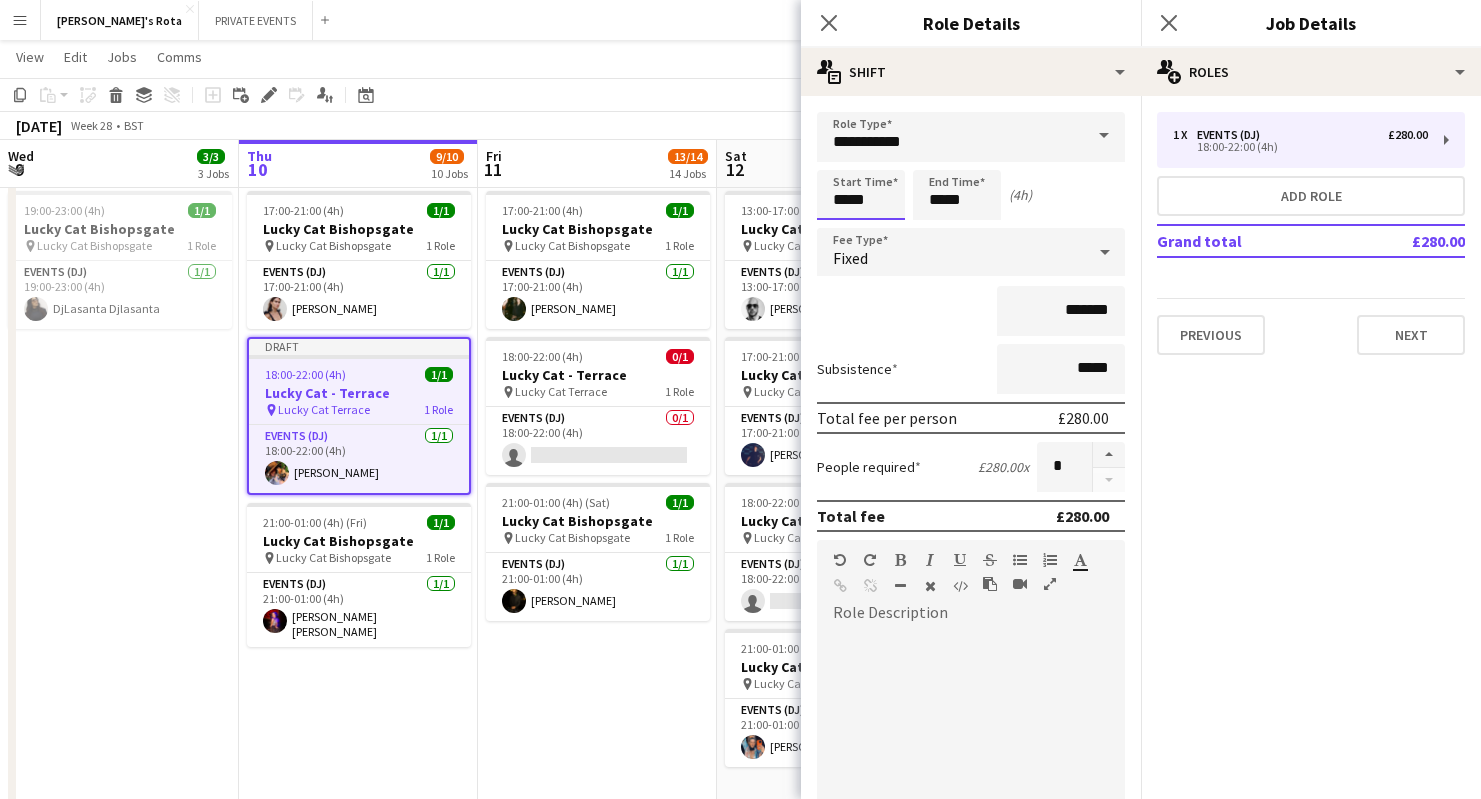 click on "*****" at bounding box center (861, 195) 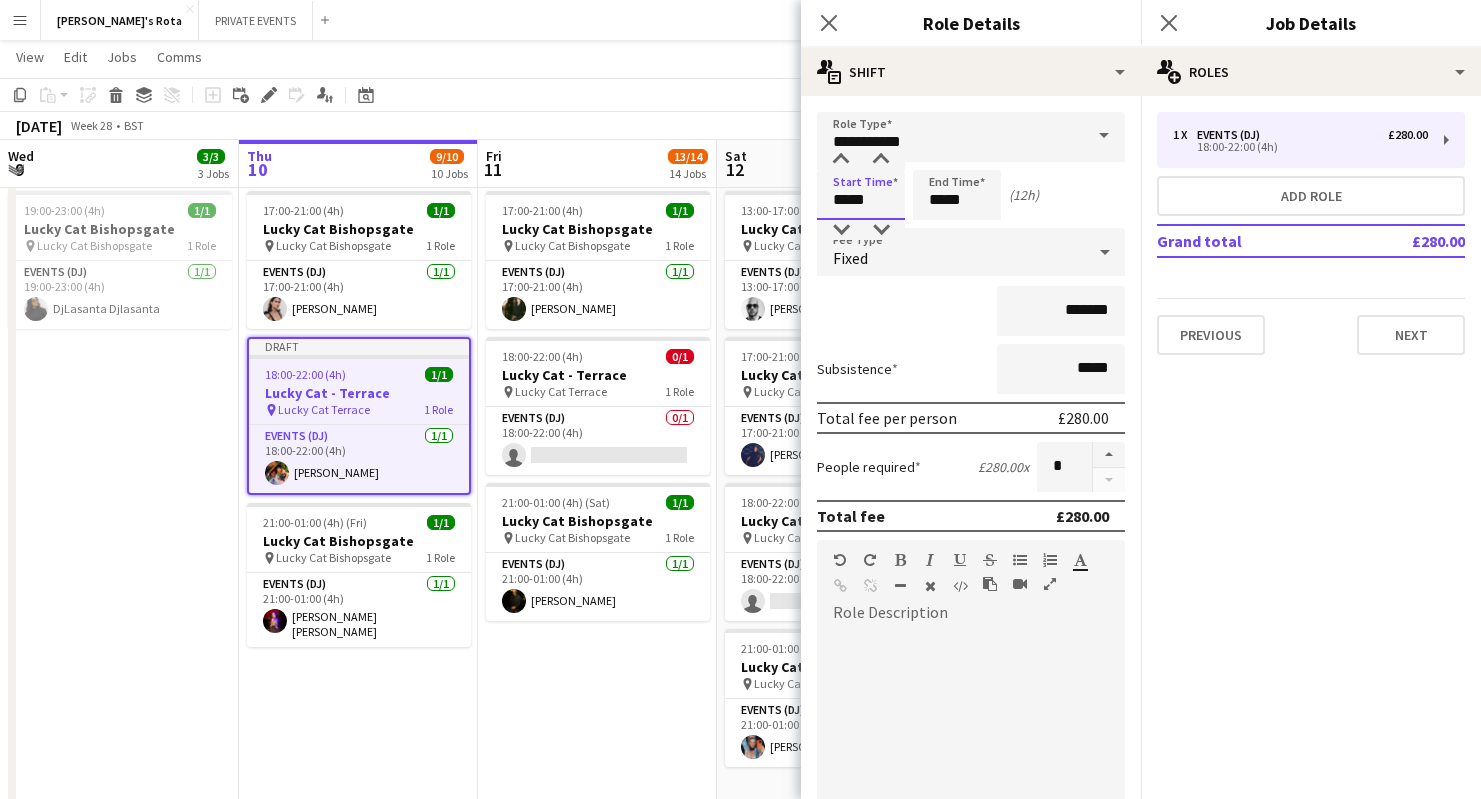type on "*****" 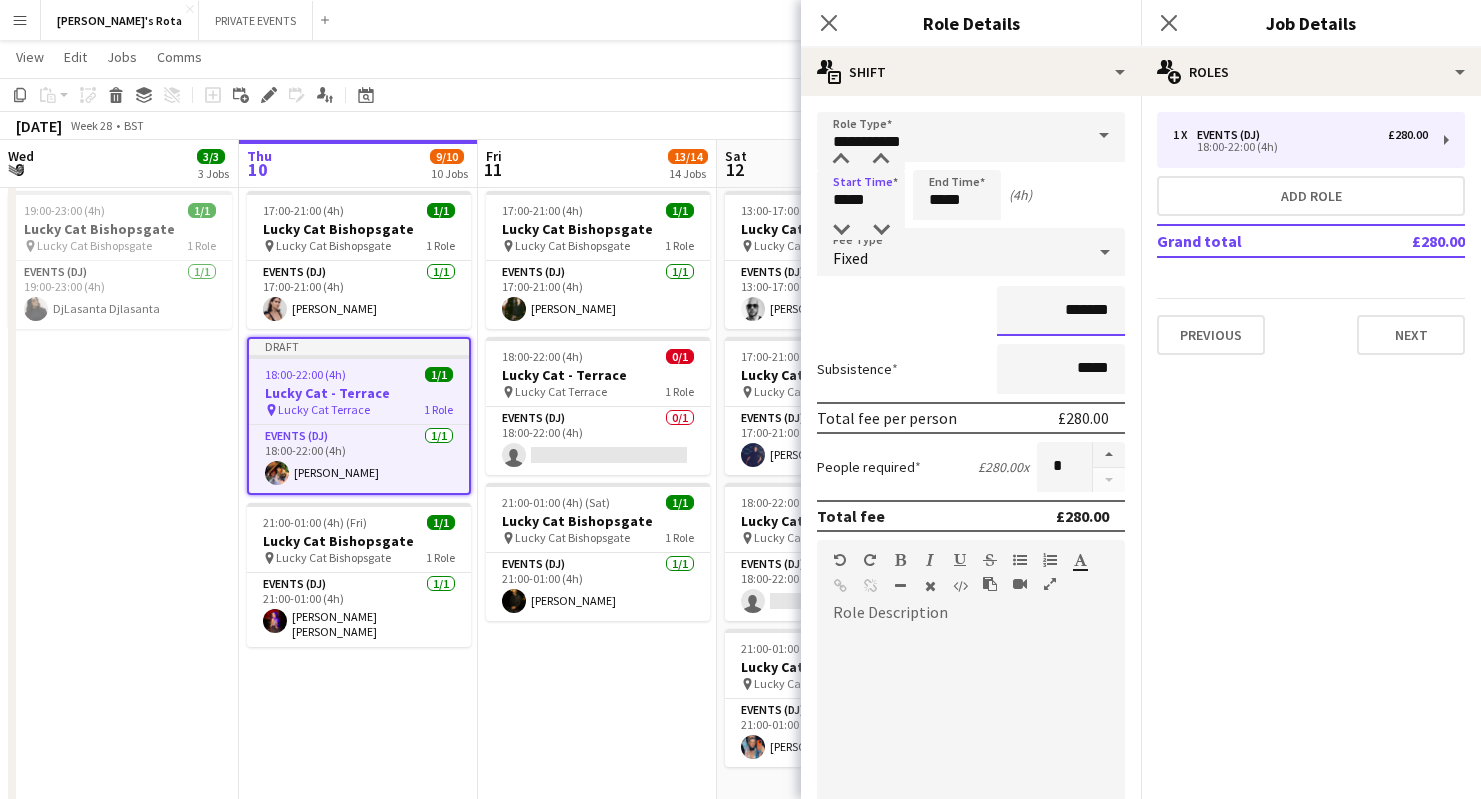 click on "*******" at bounding box center [1061, 311] 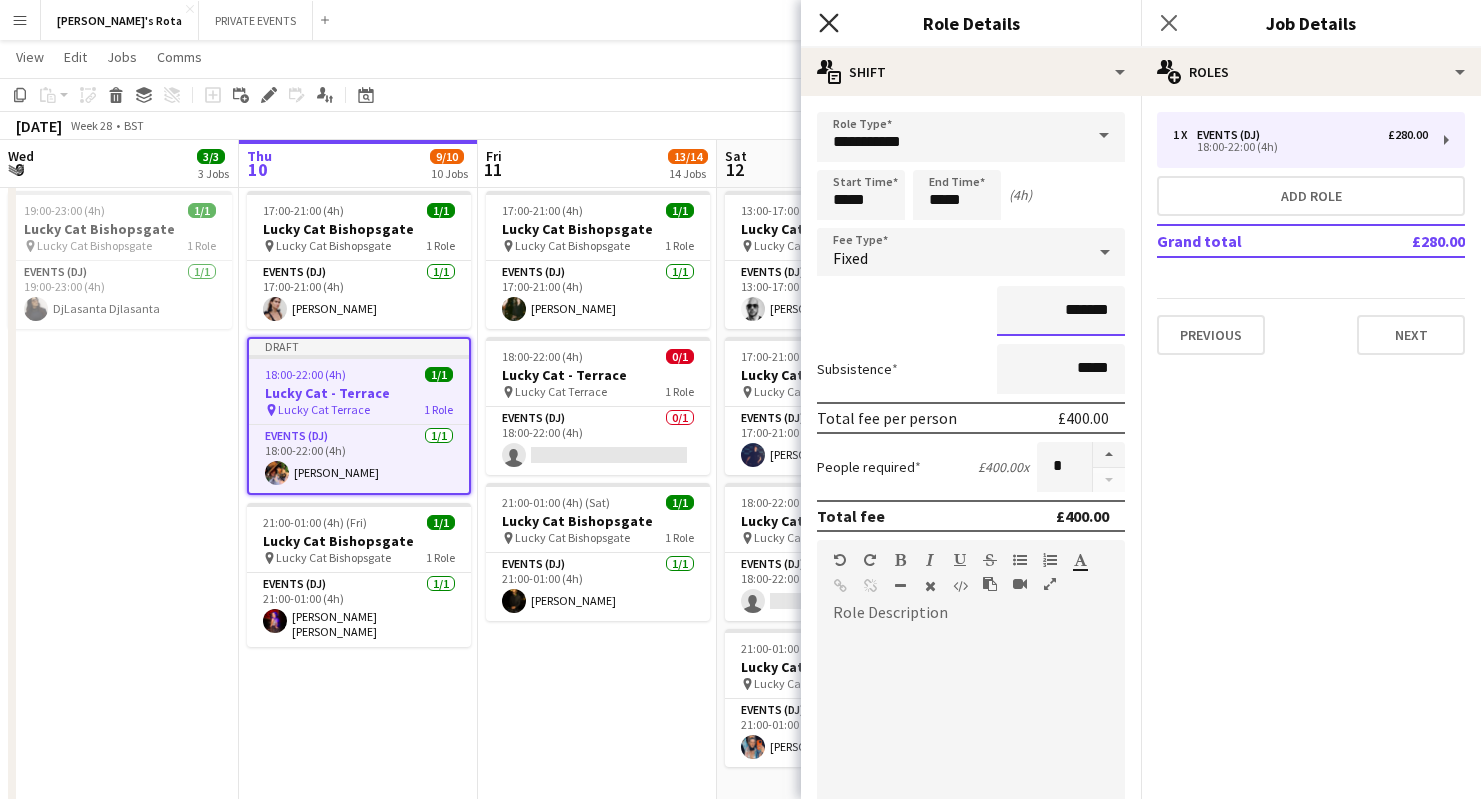 type on "*******" 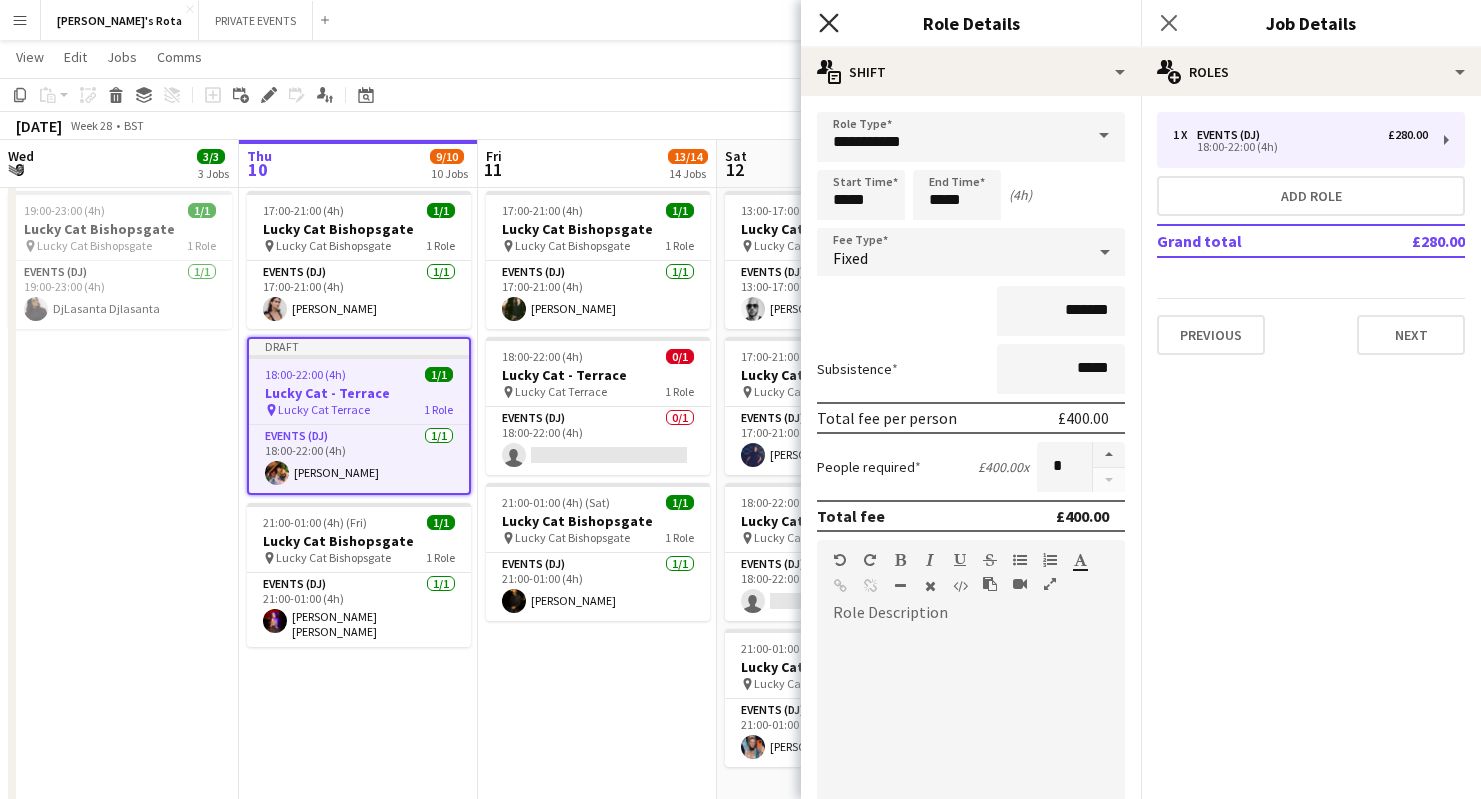 click on "Close pop-in" 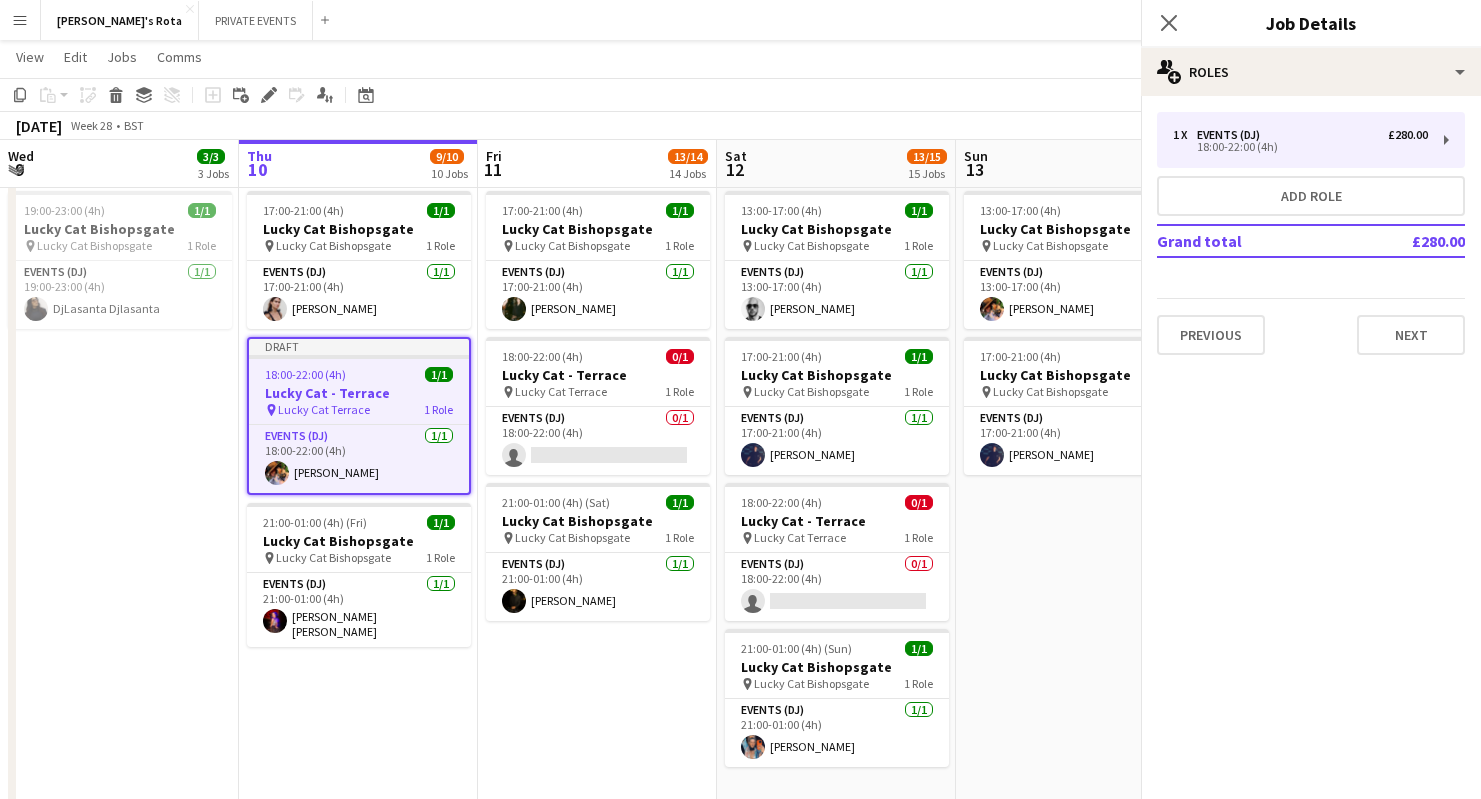 scroll, scrollTop: 0, scrollLeft: 0, axis: both 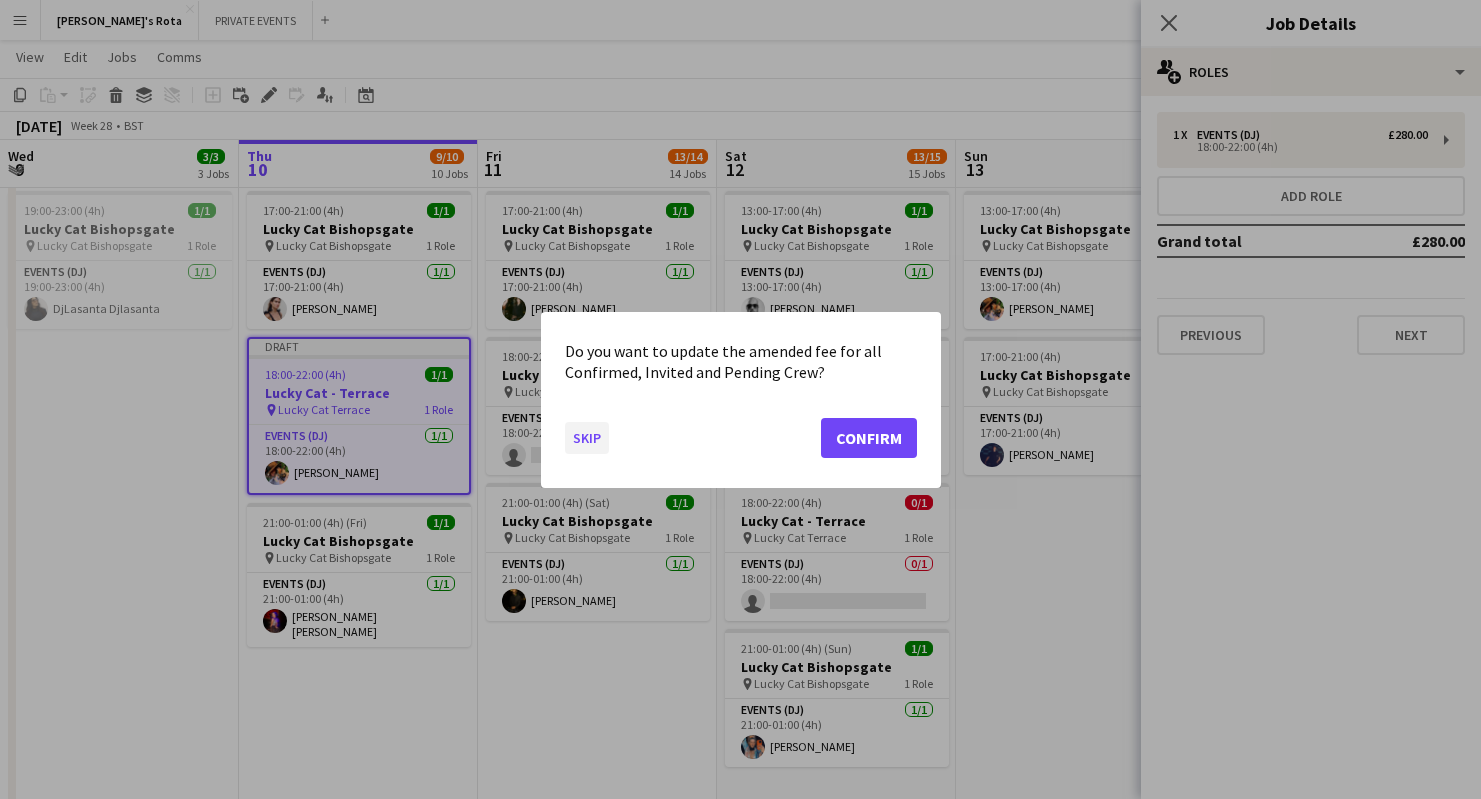 click on "Skip" 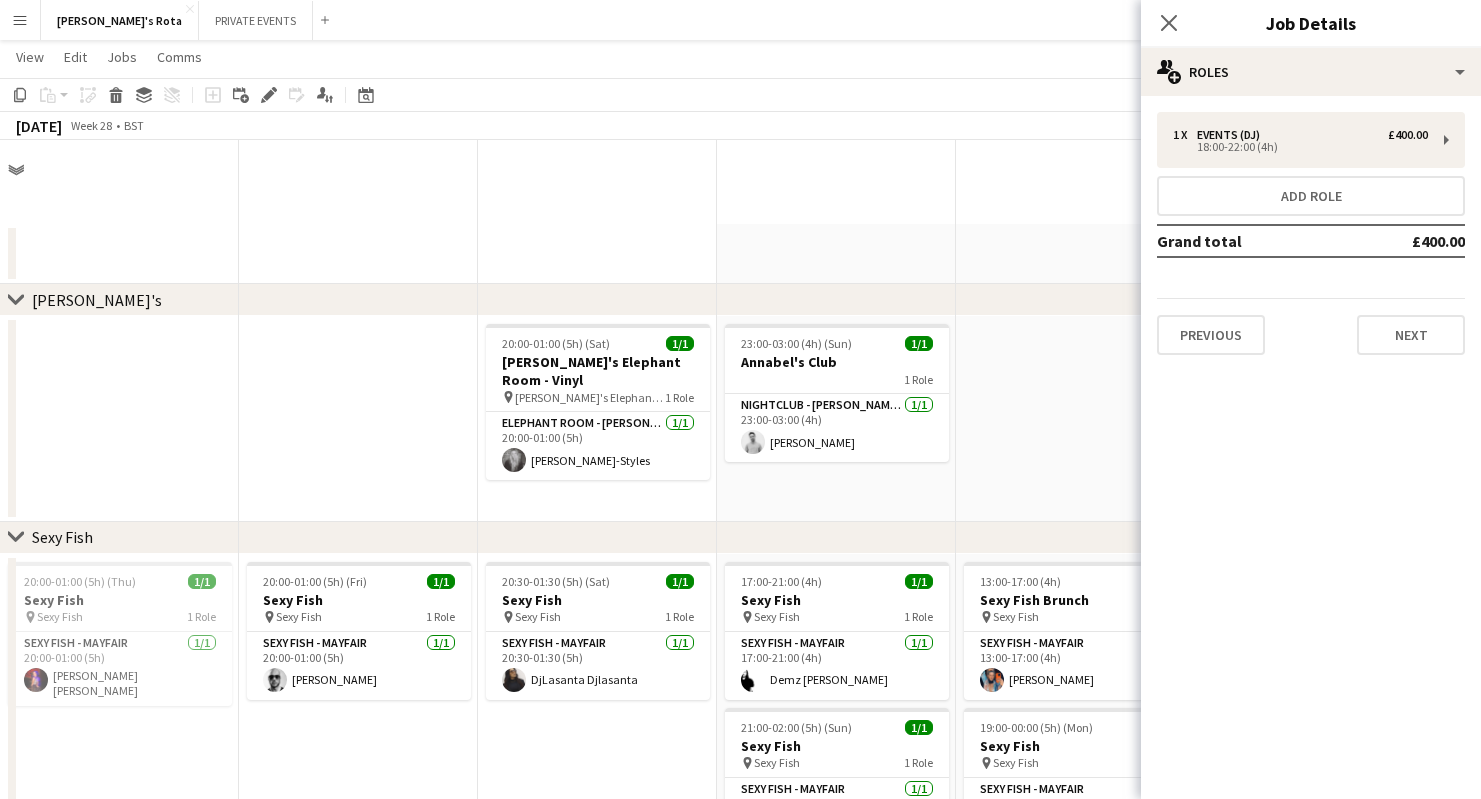 scroll, scrollTop: 1105, scrollLeft: 0, axis: vertical 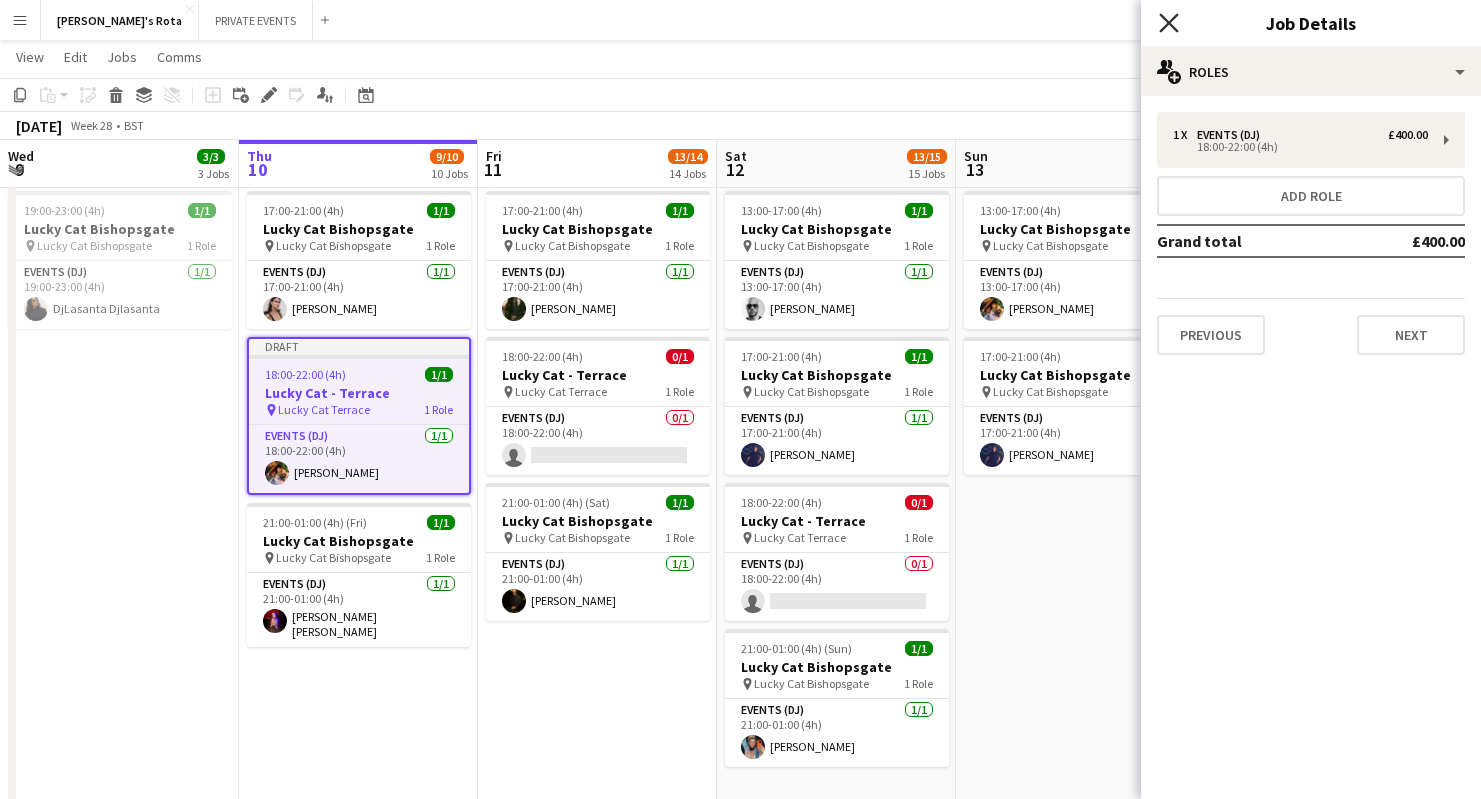 click on "Close pop-in" 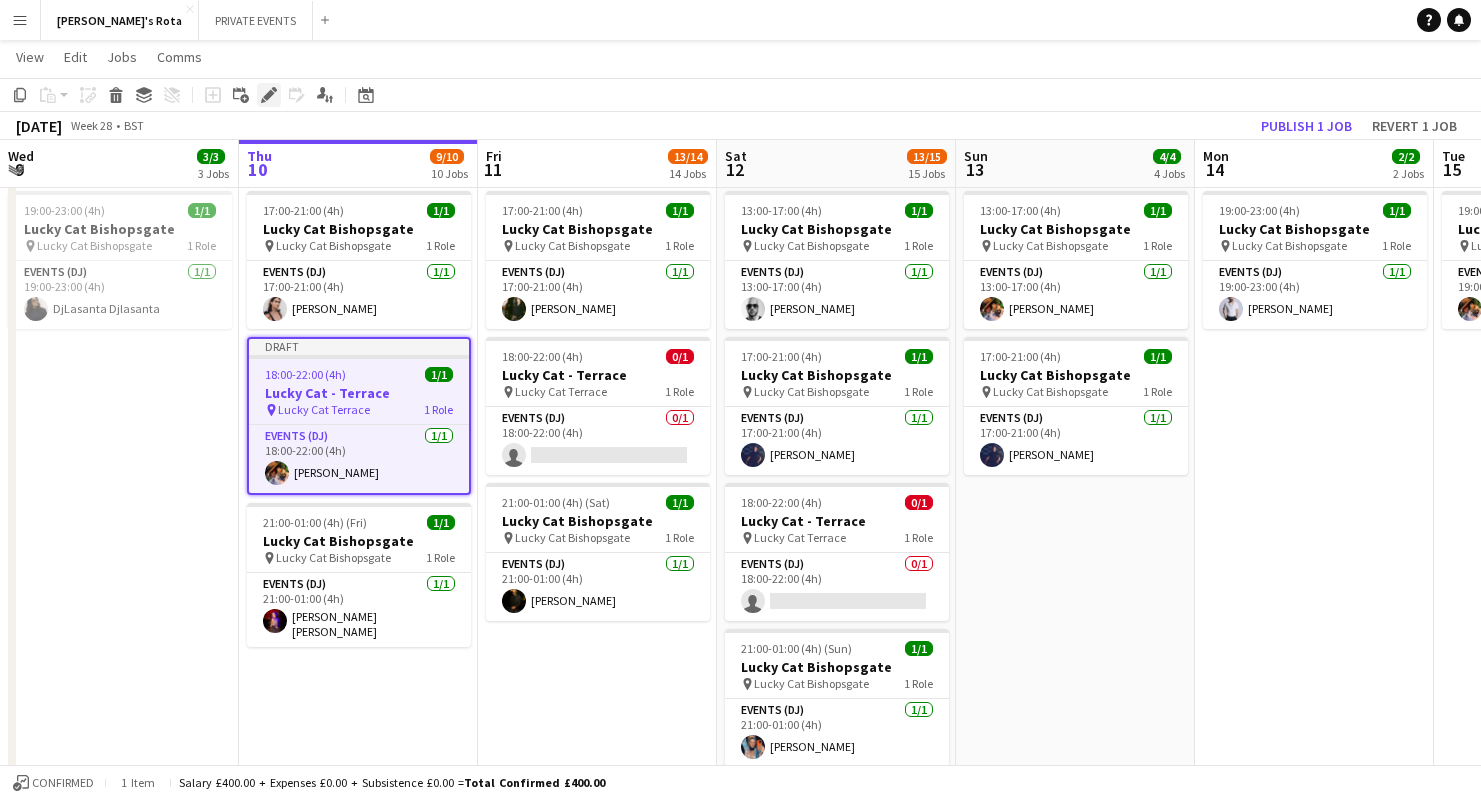 click 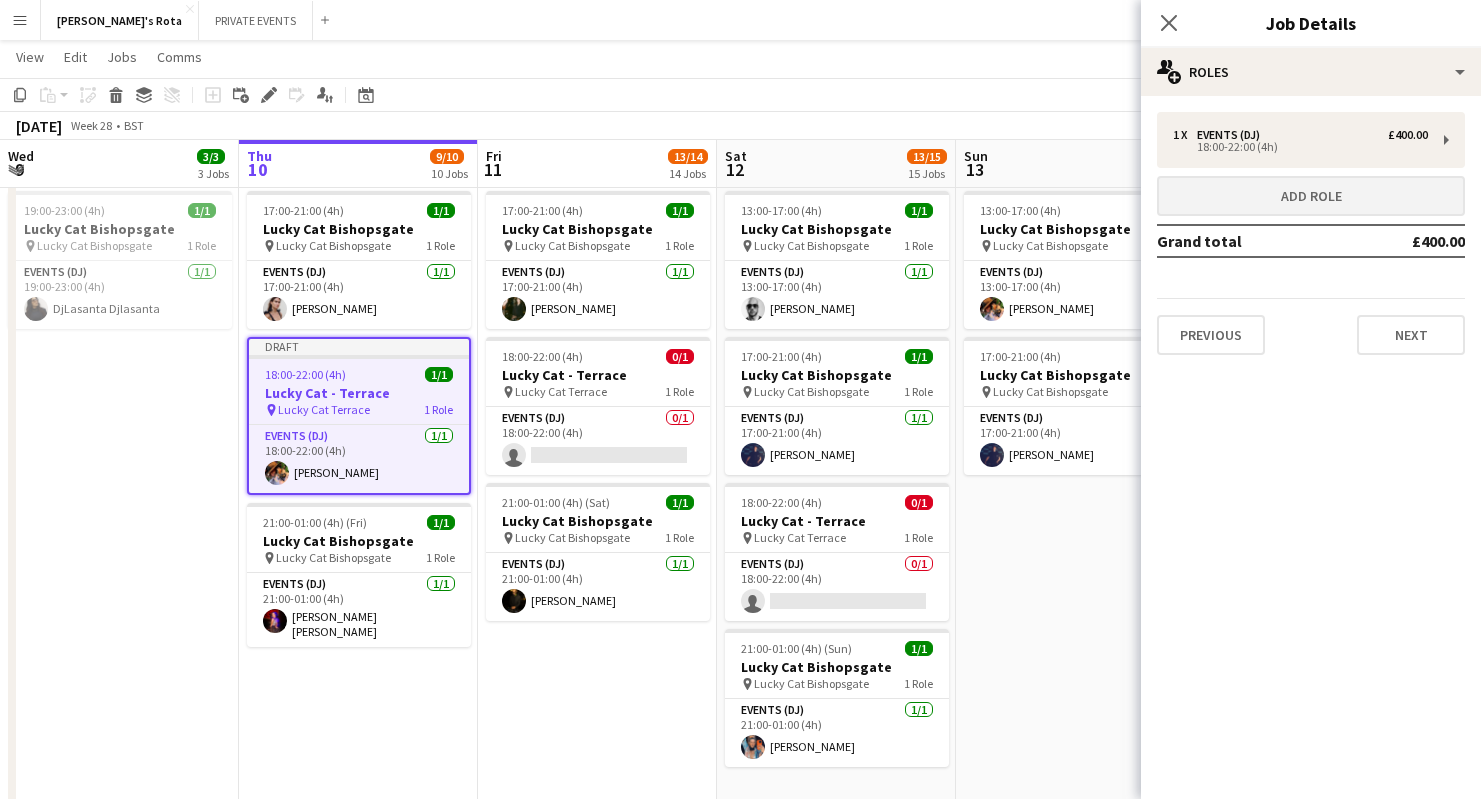 click on "Add role" at bounding box center [1311, 196] 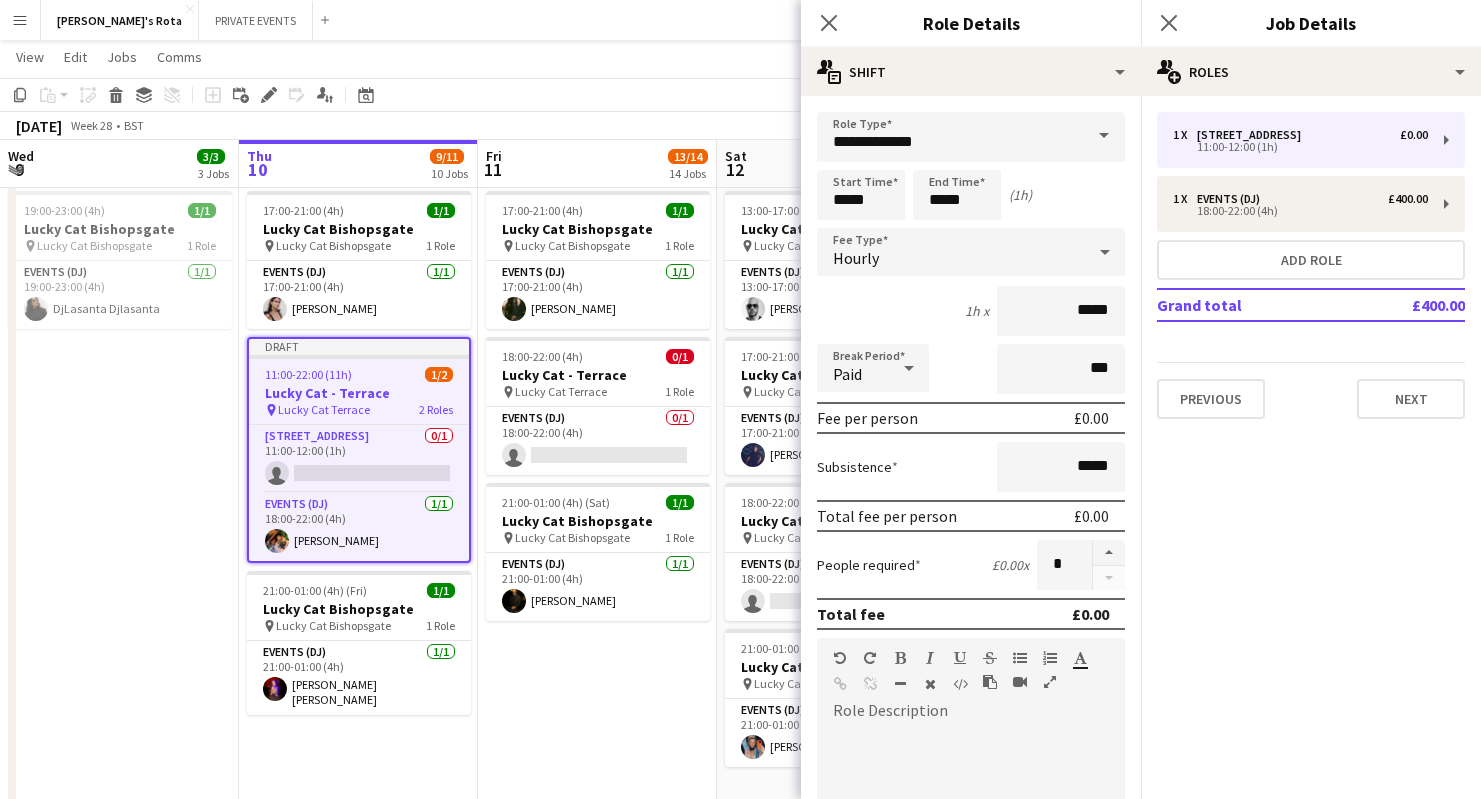click at bounding box center [1104, 136] 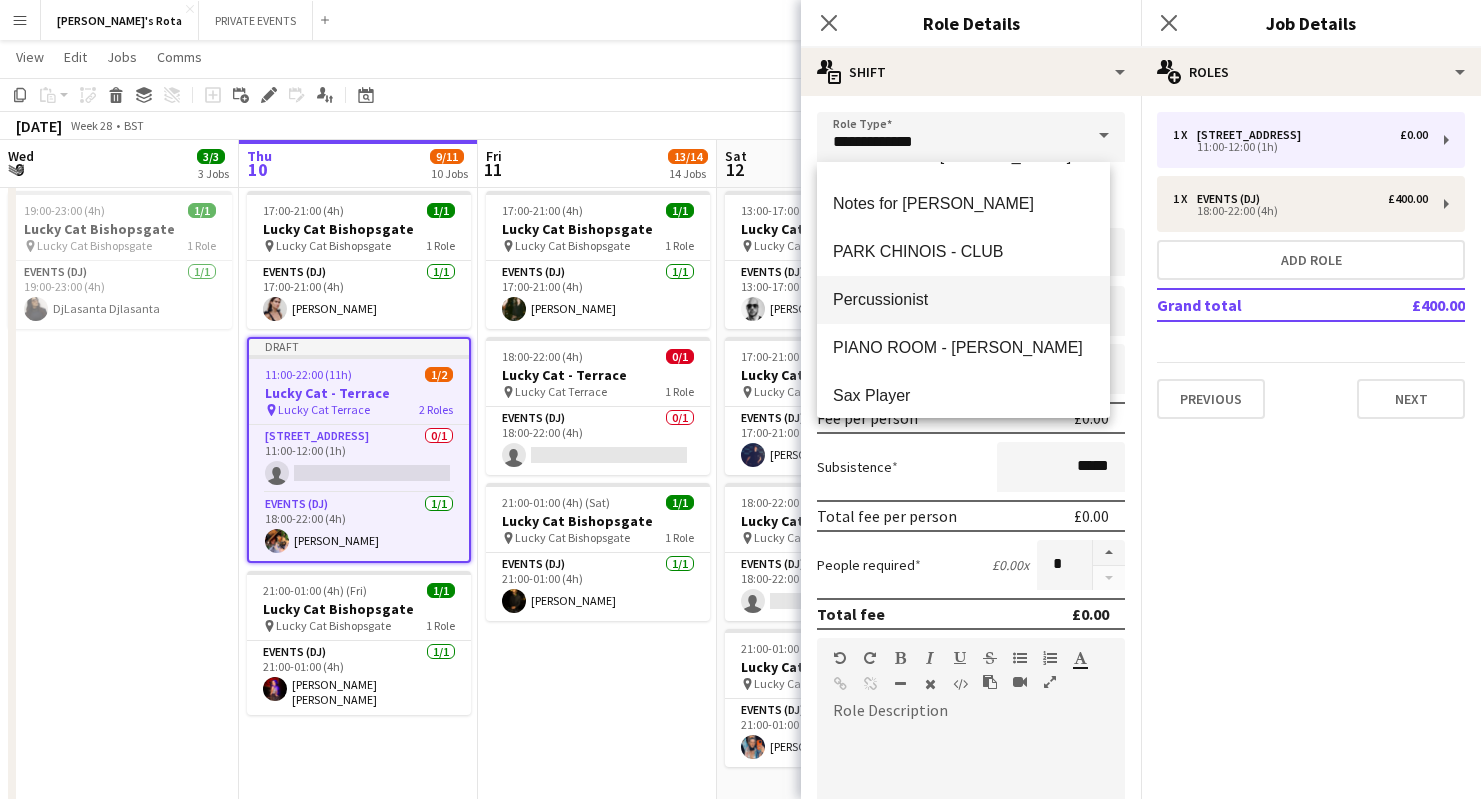 scroll, scrollTop: 1723, scrollLeft: 0, axis: vertical 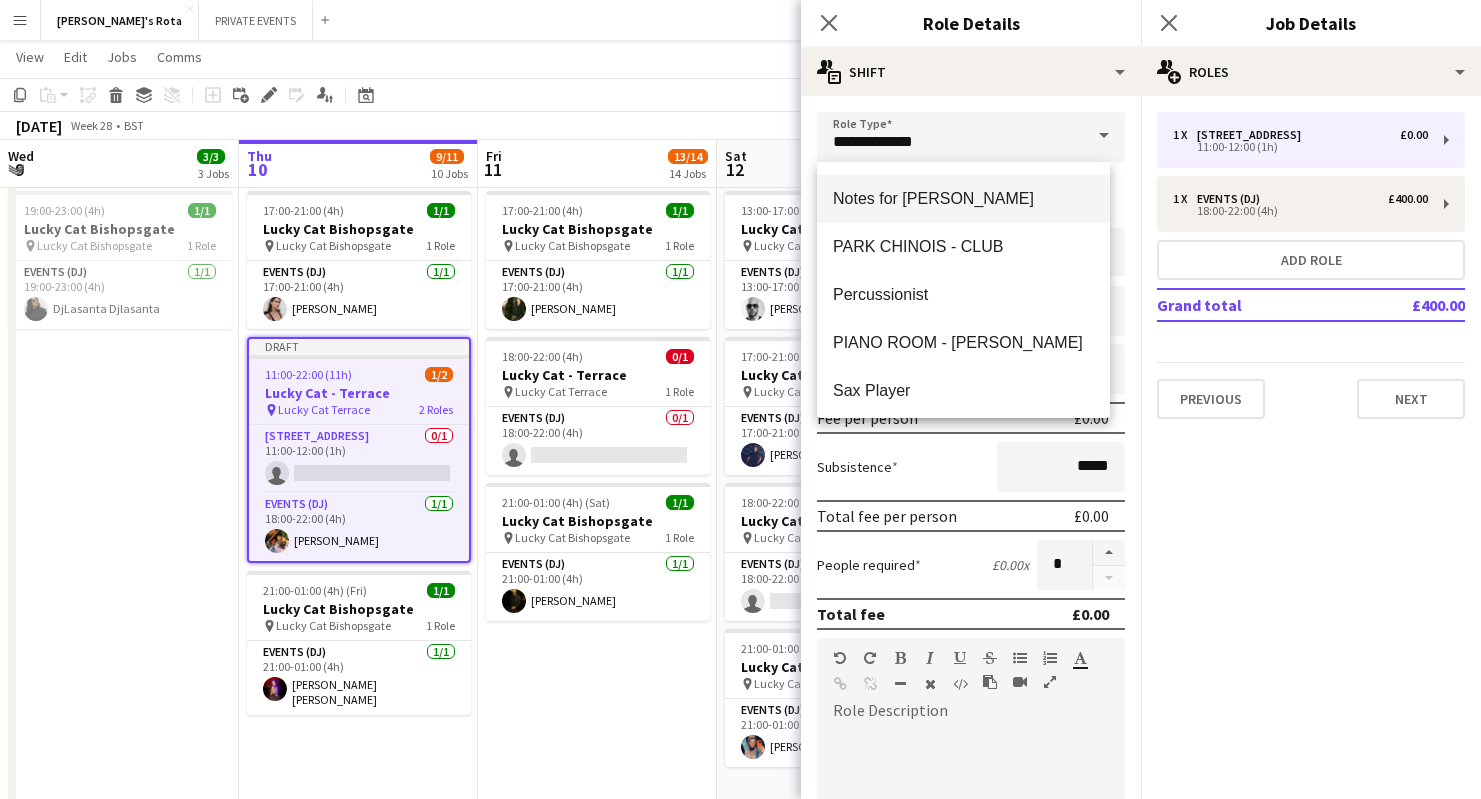 click on "Notes for [PERSON_NAME]" at bounding box center (963, 199) 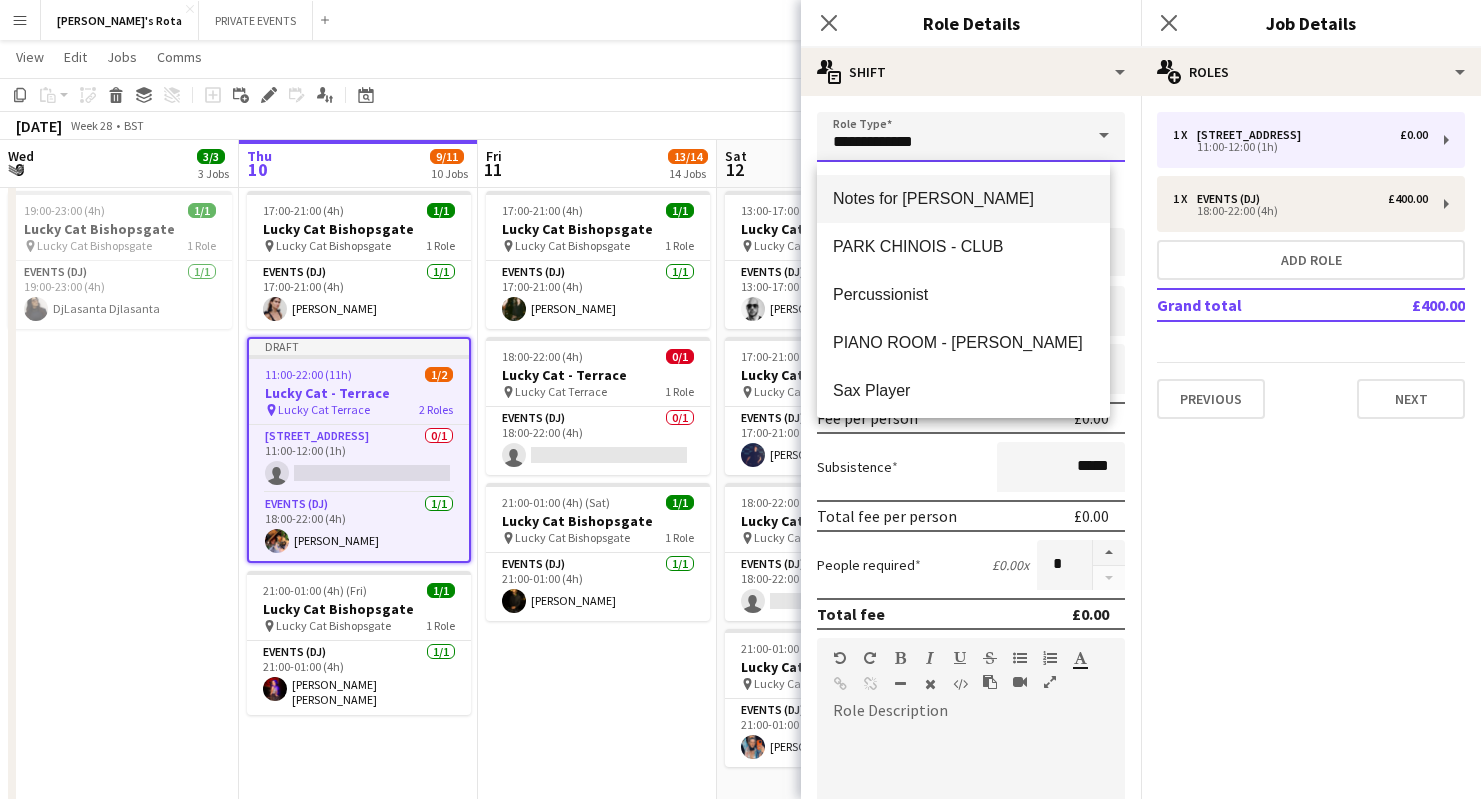 type on "**********" 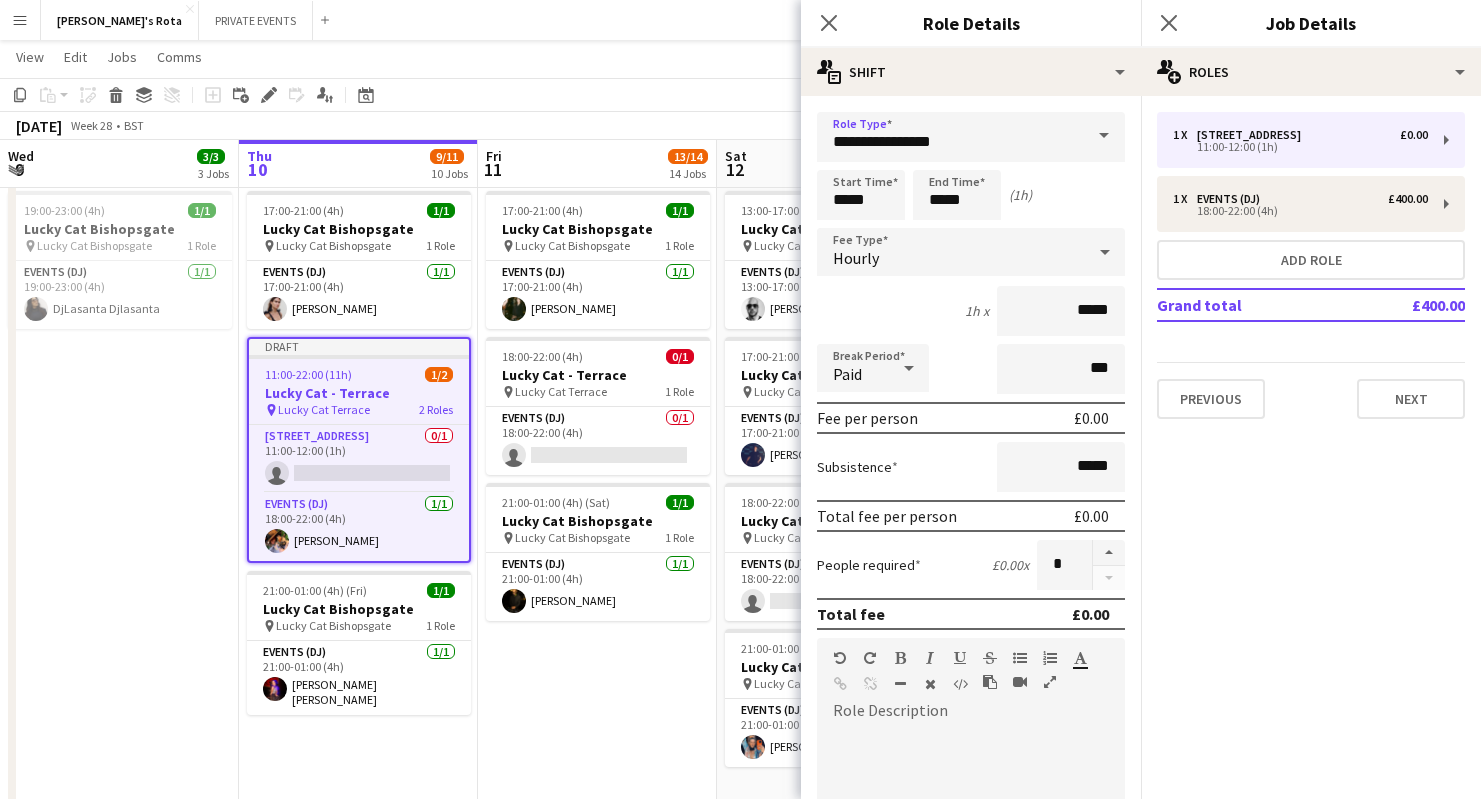 click at bounding box center (971, 840) 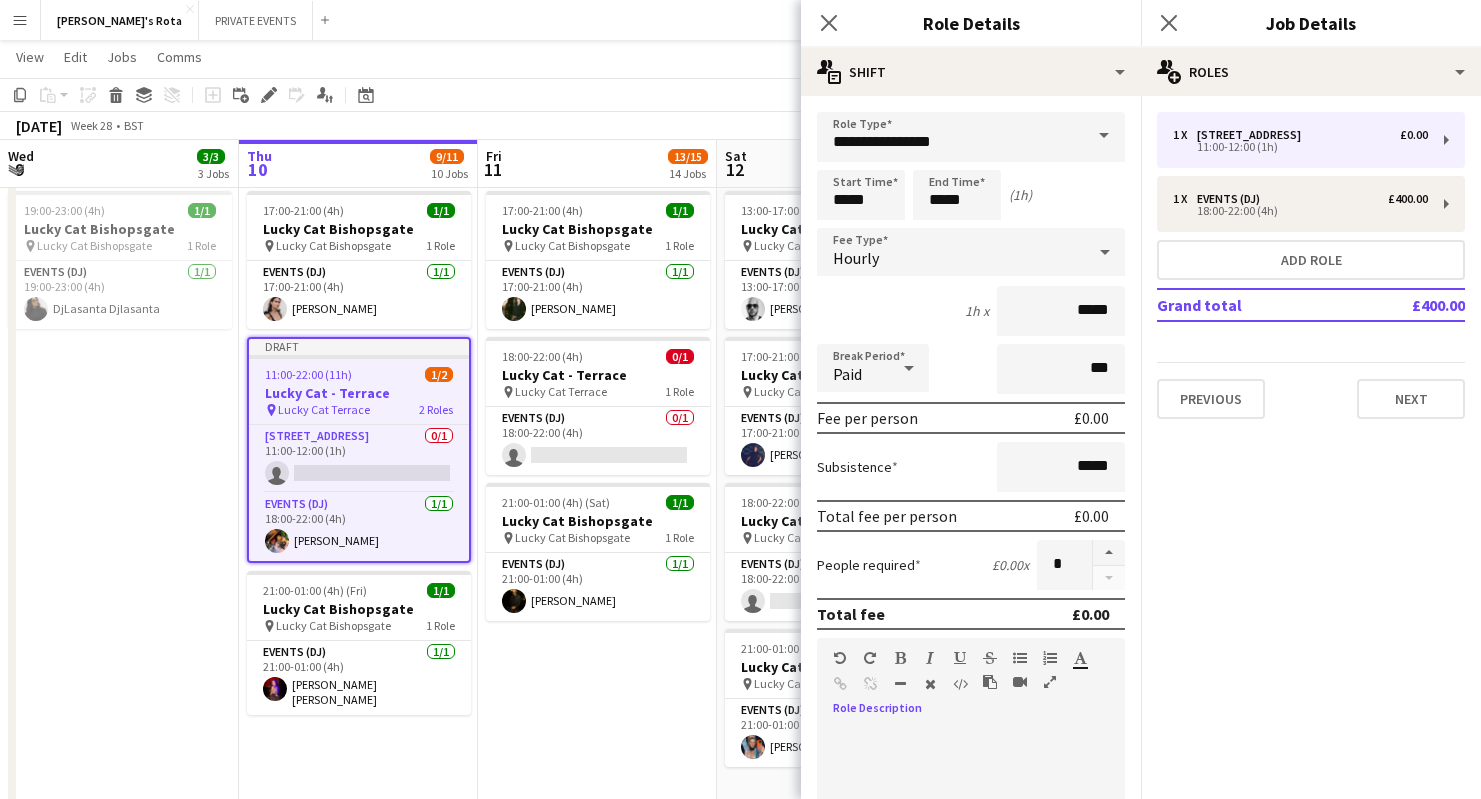 type 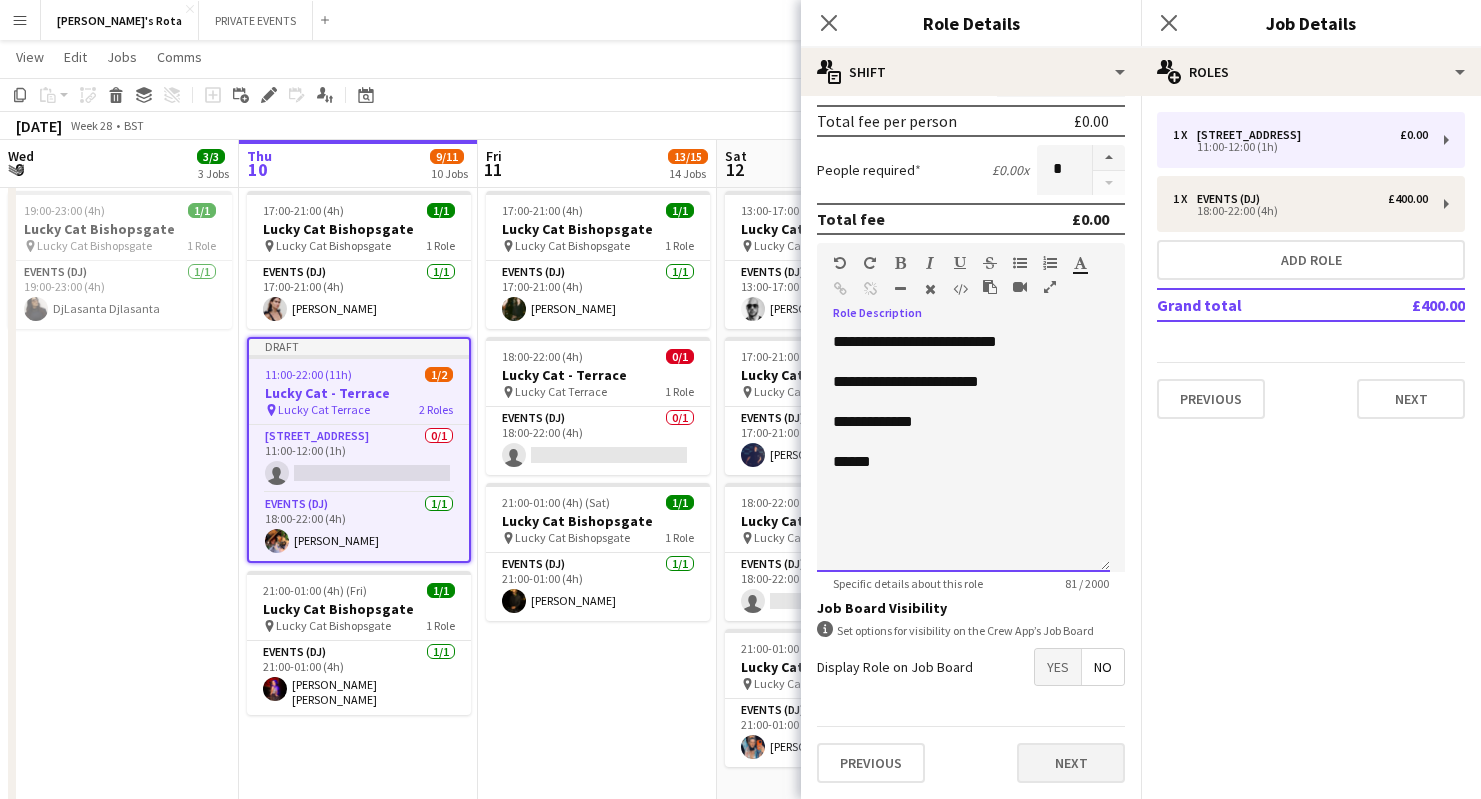scroll, scrollTop: 395, scrollLeft: 0, axis: vertical 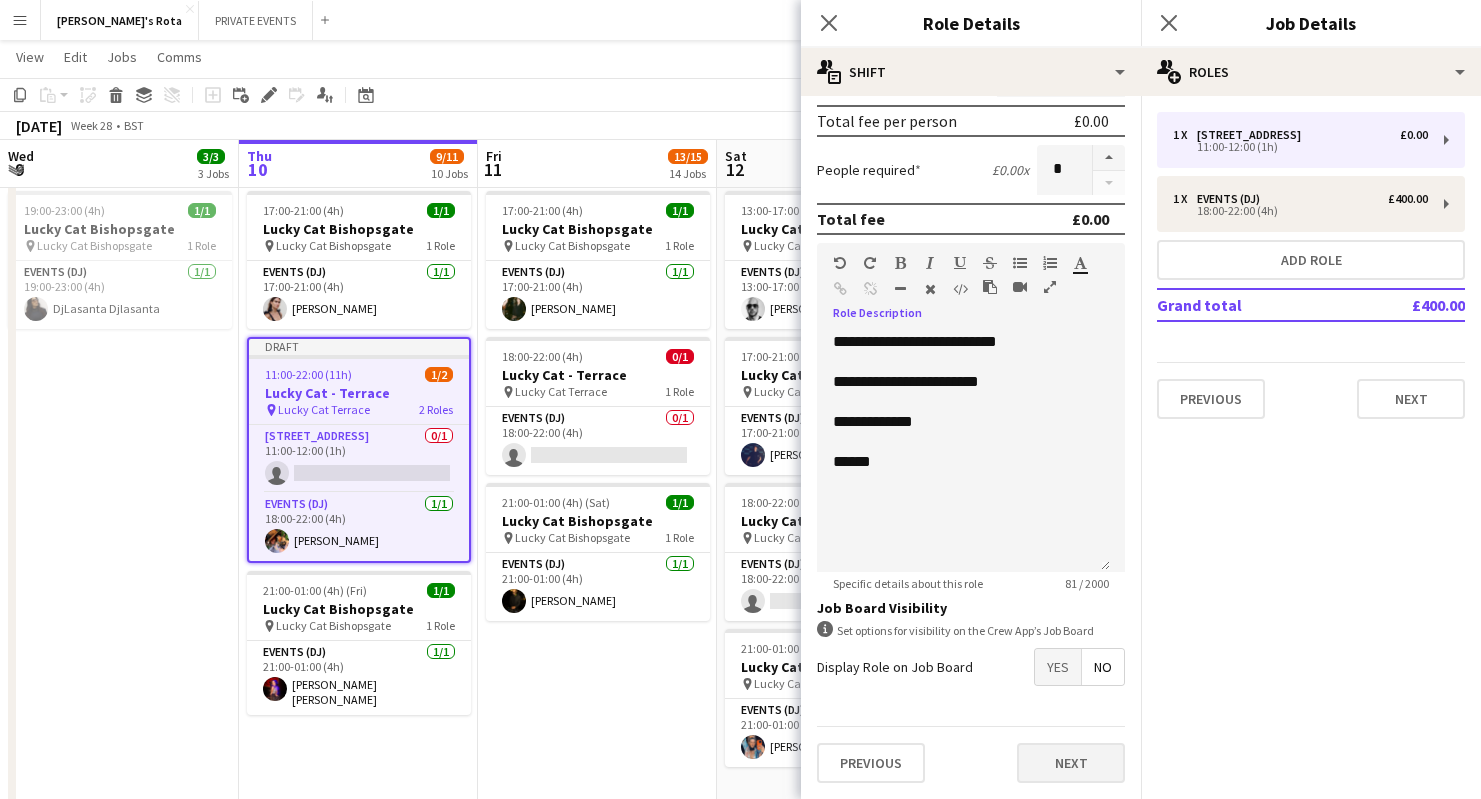 click on "Next" at bounding box center [1071, 763] 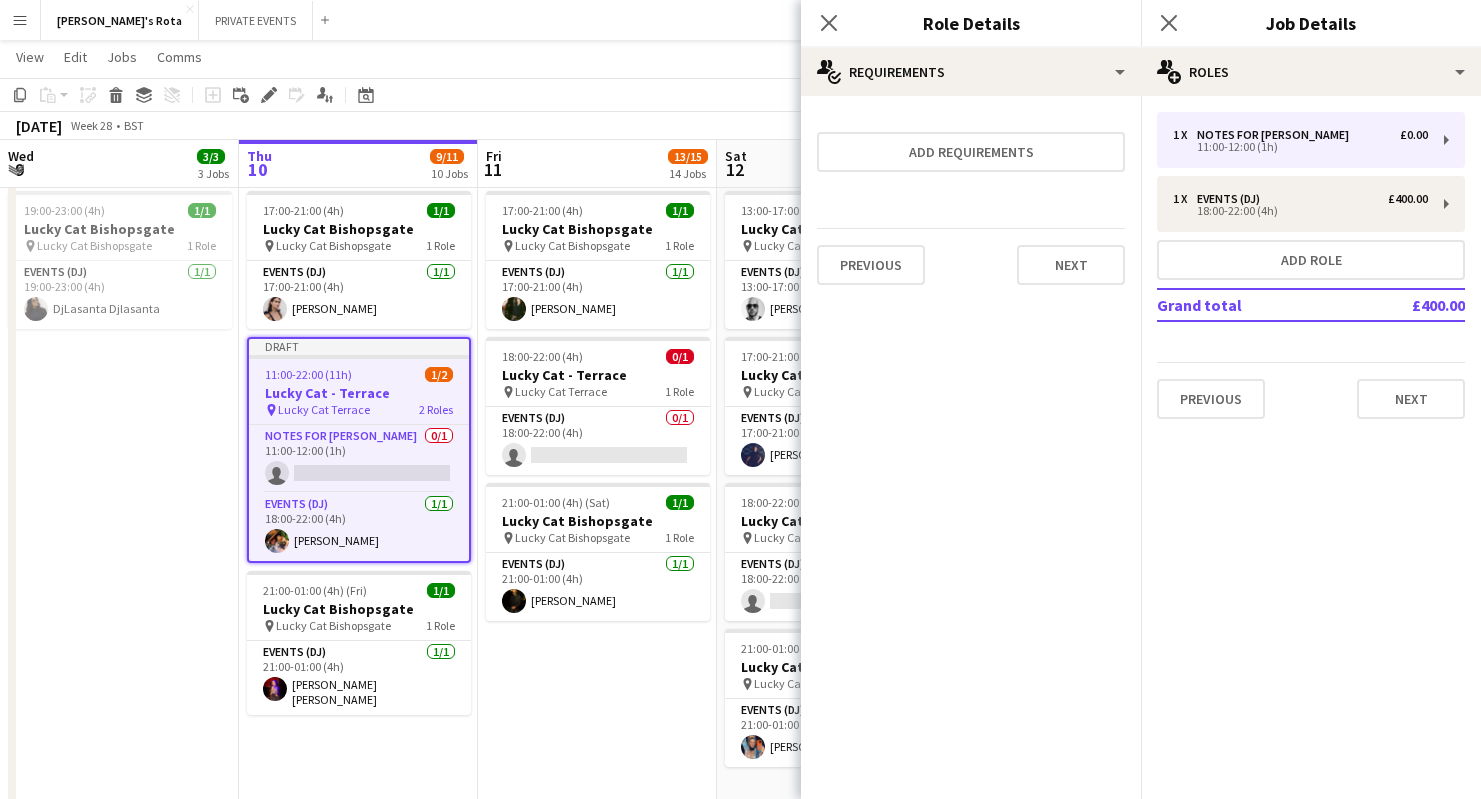 scroll, scrollTop: 0, scrollLeft: 0, axis: both 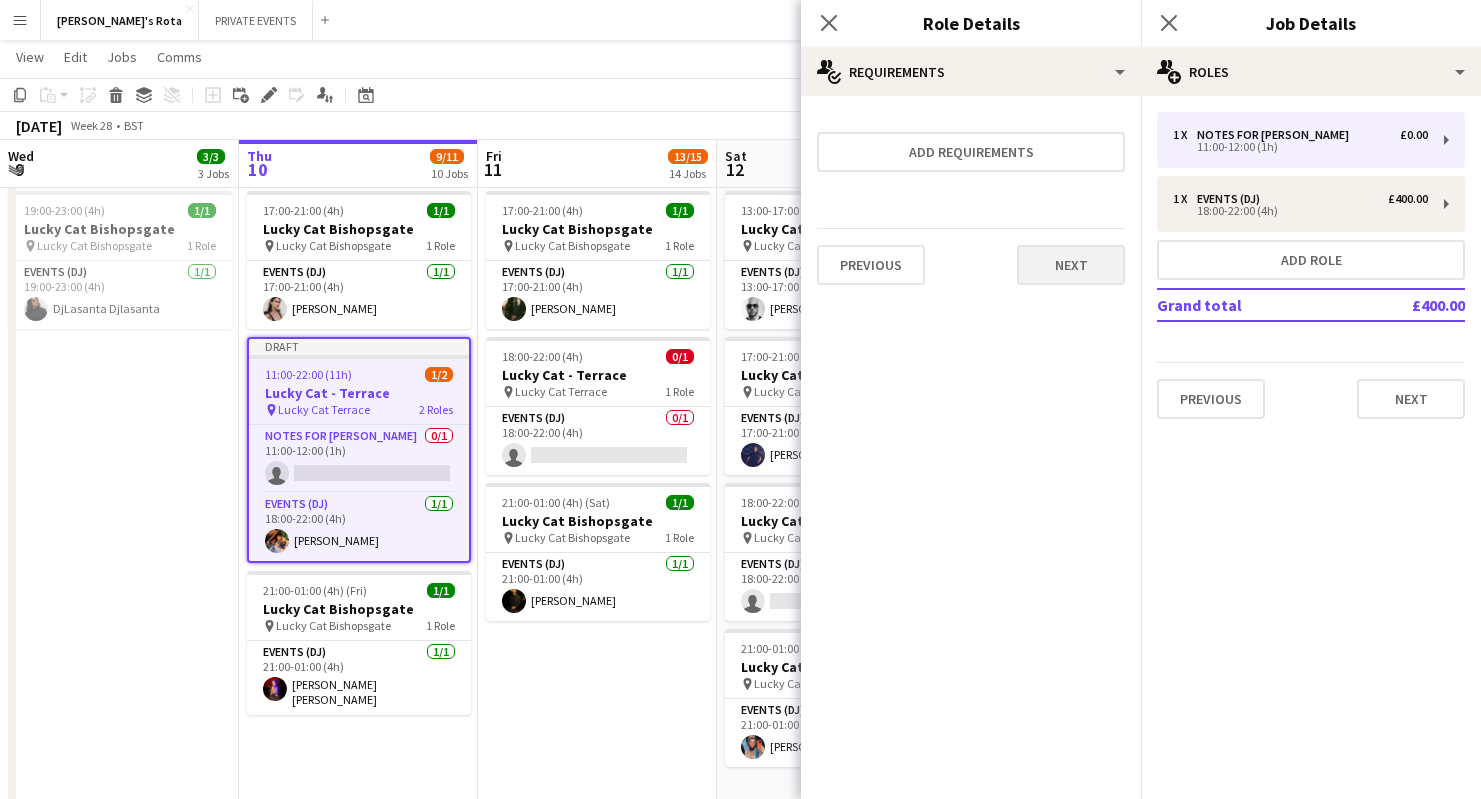 click on "Next" at bounding box center [1071, 265] 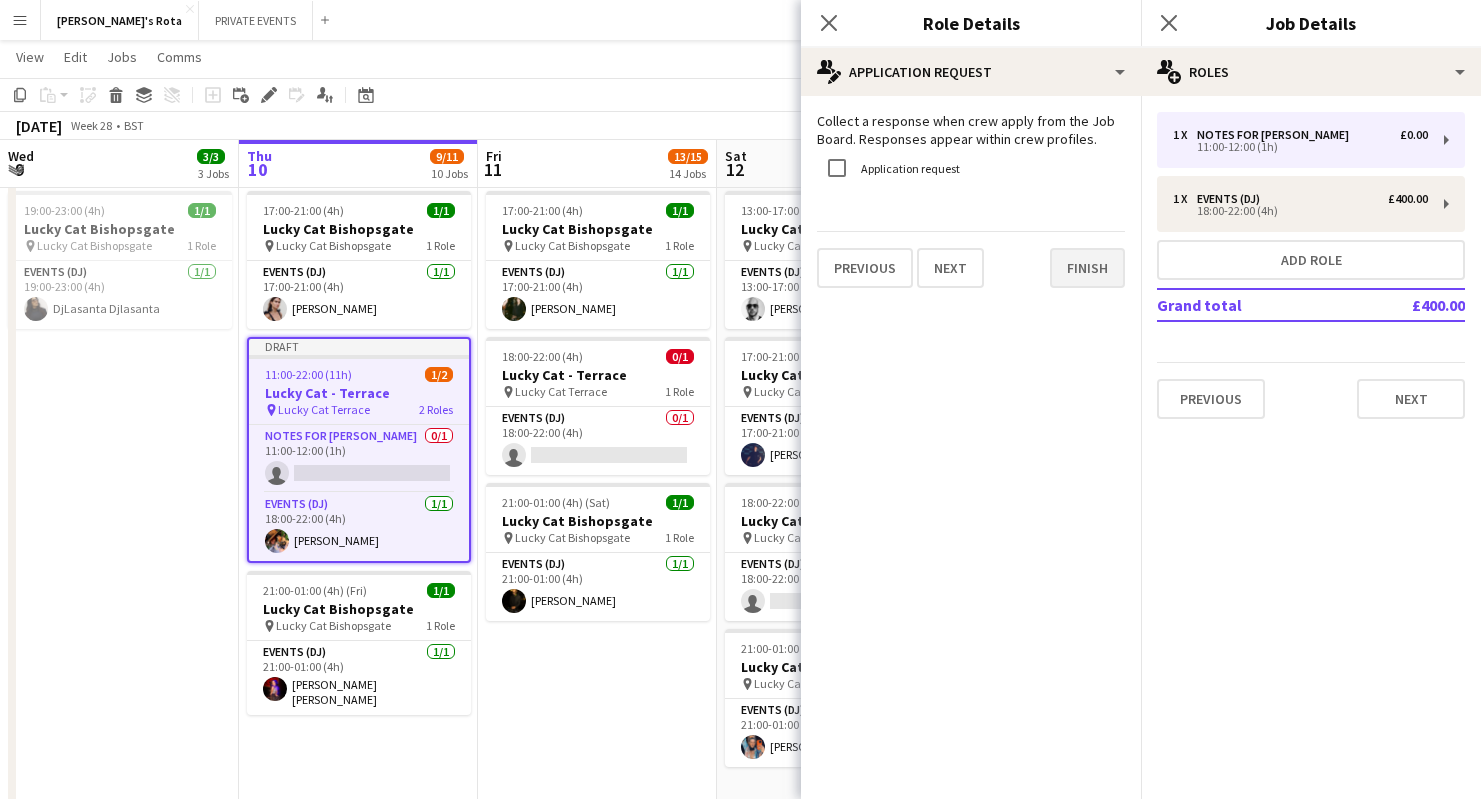 click on "Finish" at bounding box center (1087, 268) 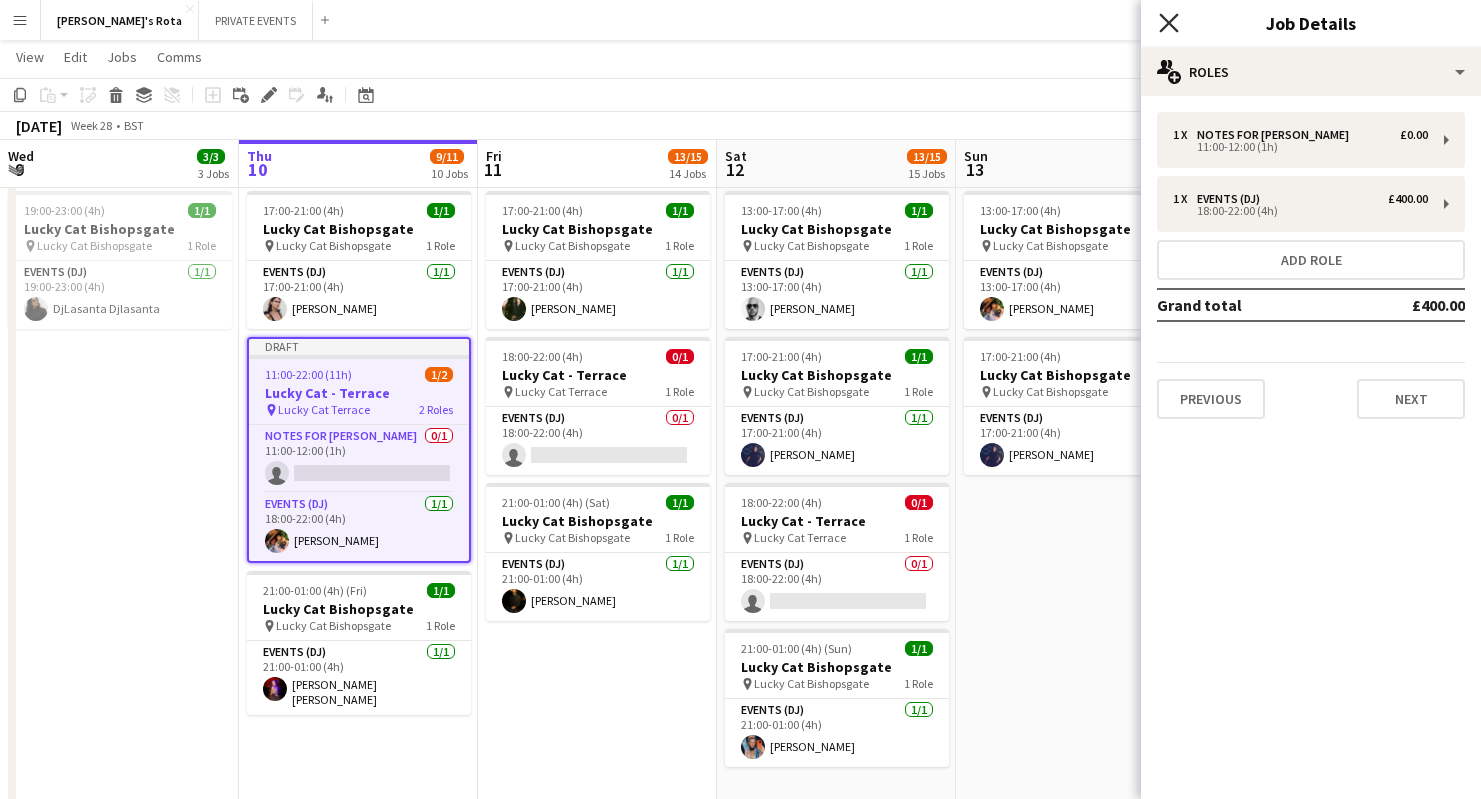 click on "Close pop-in" 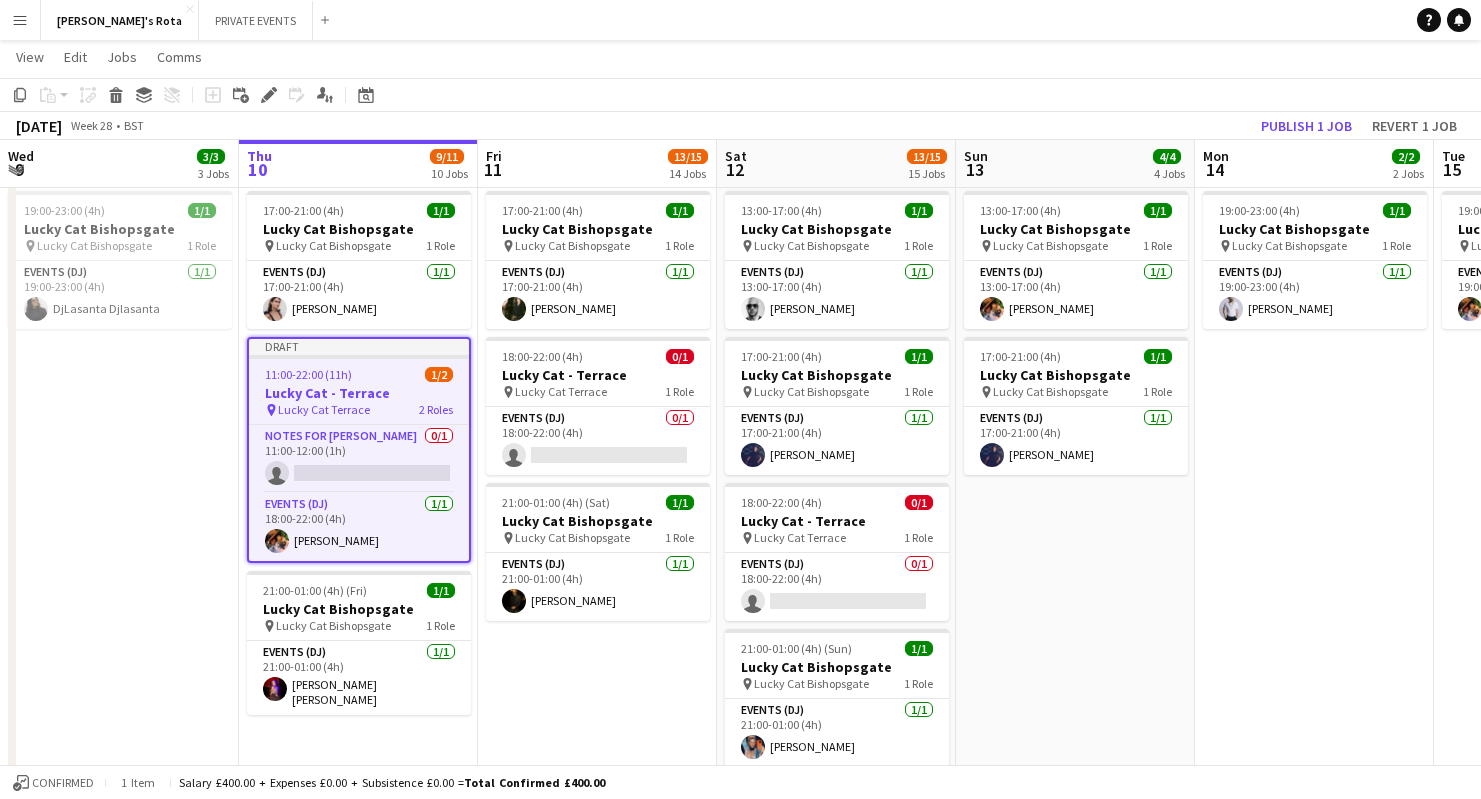 click on "11:00-22:00 (11h)    1/2" at bounding box center [359, 374] 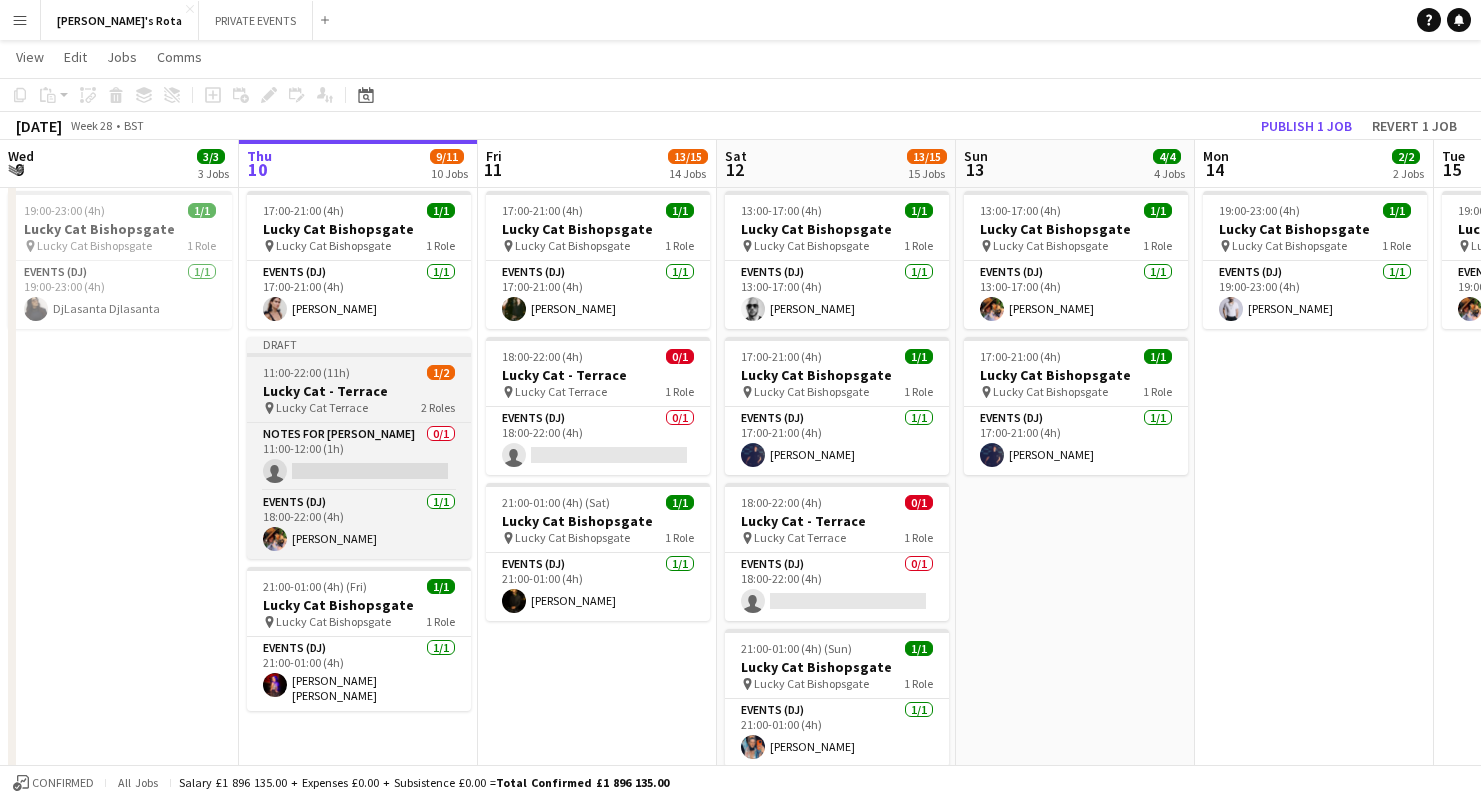 click on "Draft   11:00-22:00 (11h)    1/2   Lucky Cat - Terrace
pin
Lucky Cat  Terrace   2 Roles   Notes for [PERSON_NAME]    0/1   11:00-12:00 (1h)
single-neutral-actions
Events (DJ)   [DATE]   18:00-22:00 (4h)
[PERSON_NAME]" at bounding box center [359, 448] 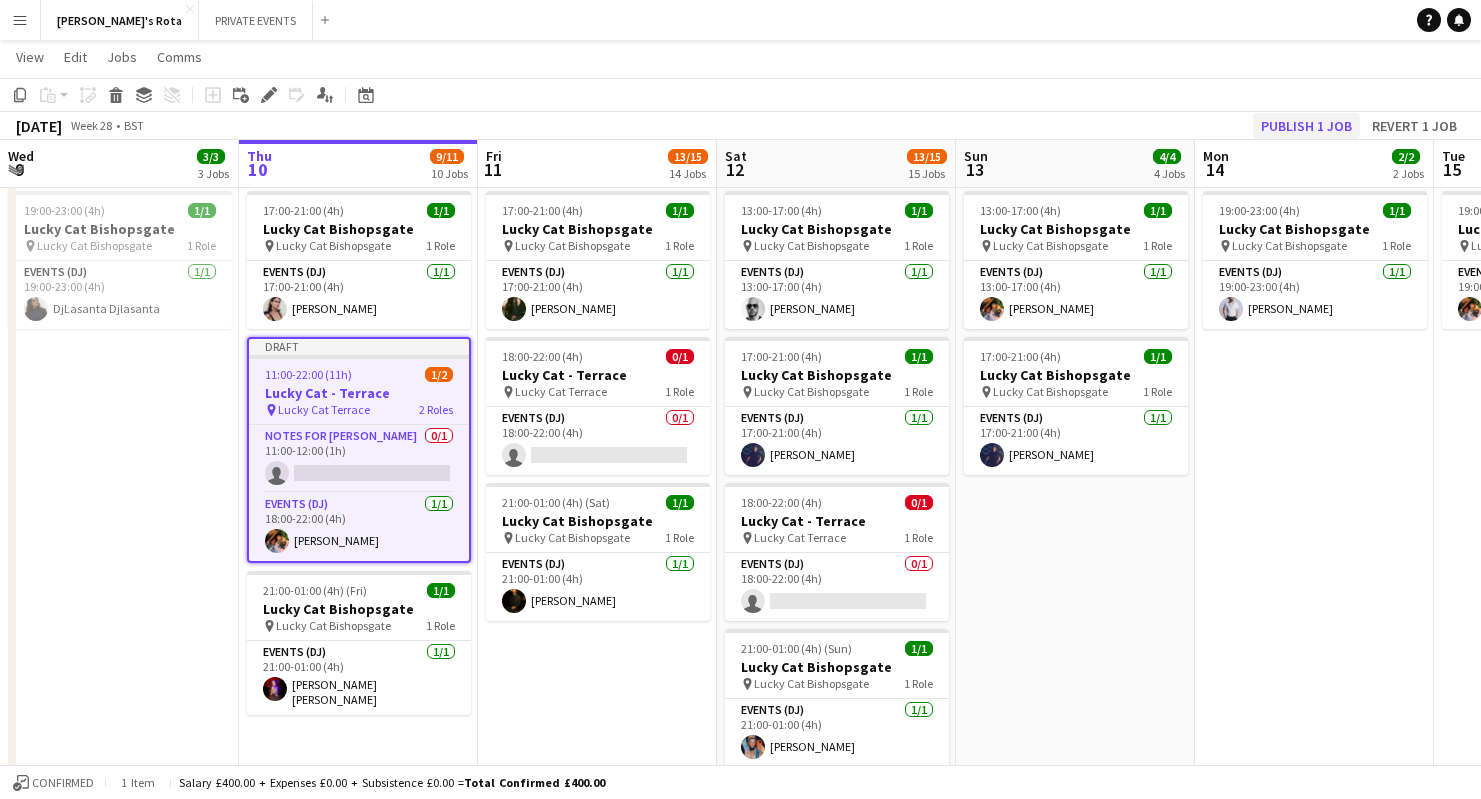 click on "Publish 1 job" 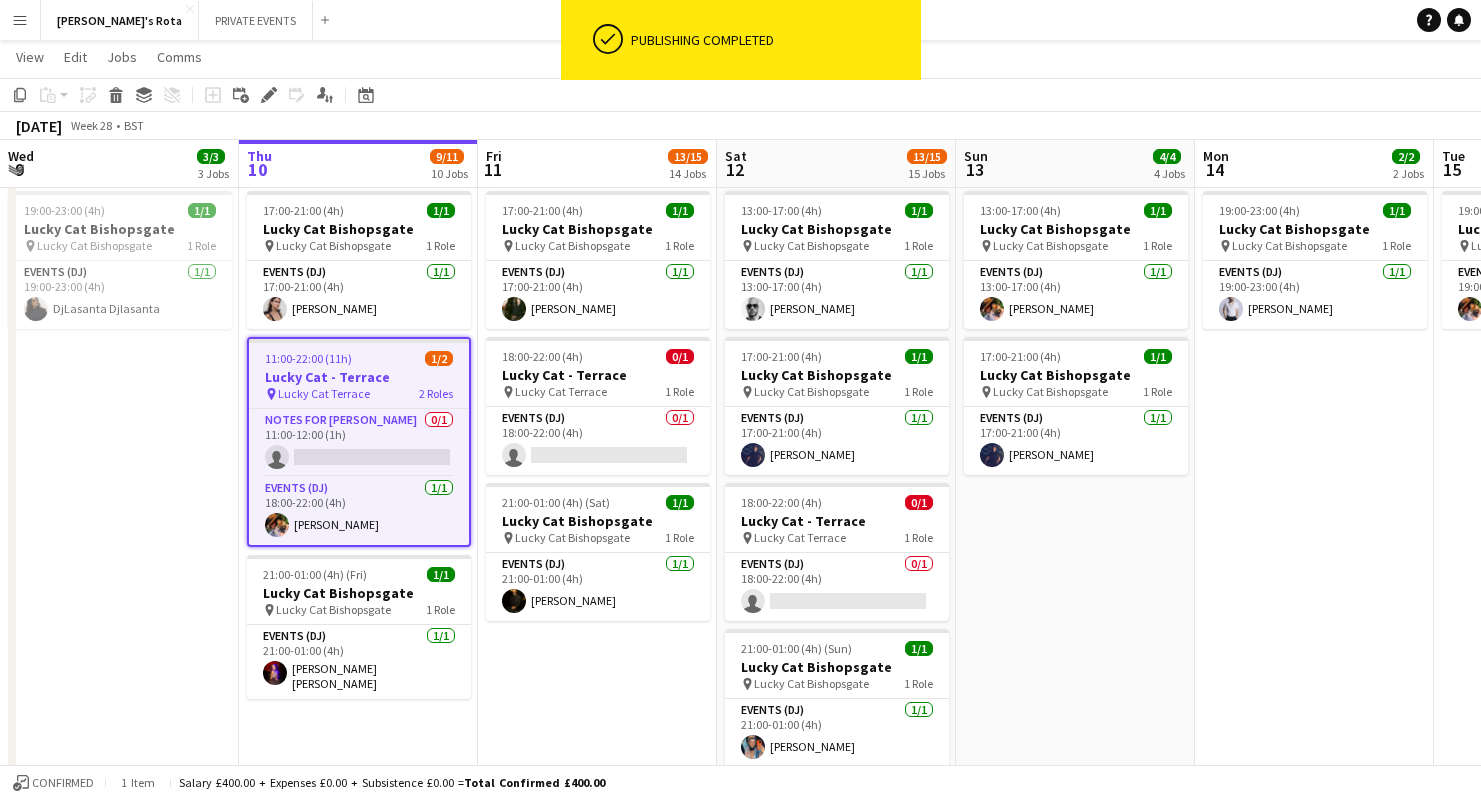 click on "19:00-23:00 (4h)    1/1   Lucky Cat Bishopsgate
pin
Lucky Cat Bishopsgate   1 Role   Events (DJ)   [DATE]   19:00-23:00 (4h)
[PERSON_NAME]" at bounding box center (1314, 525) 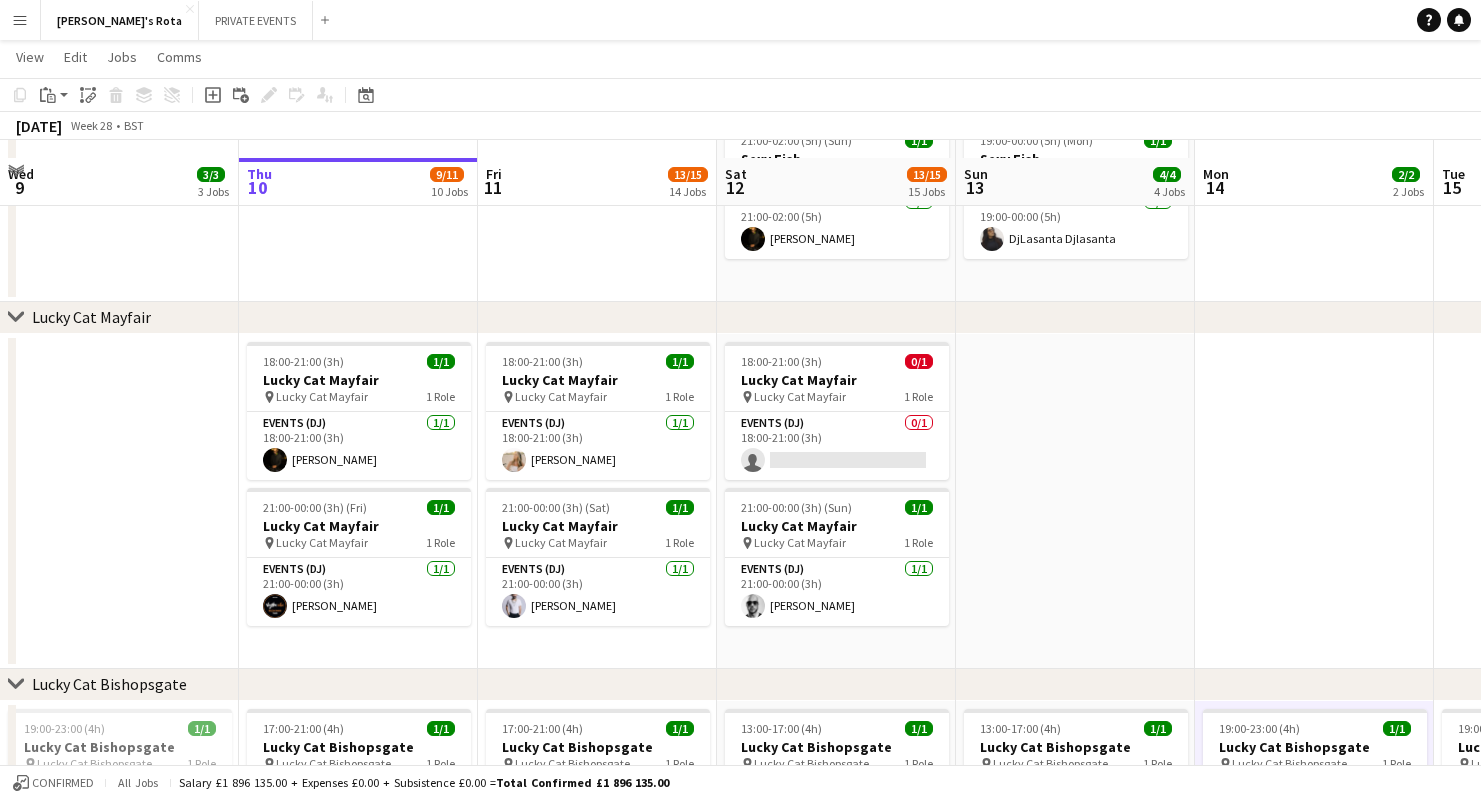 scroll, scrollTop: 580, scrollLeft: 0, axis: vertical 